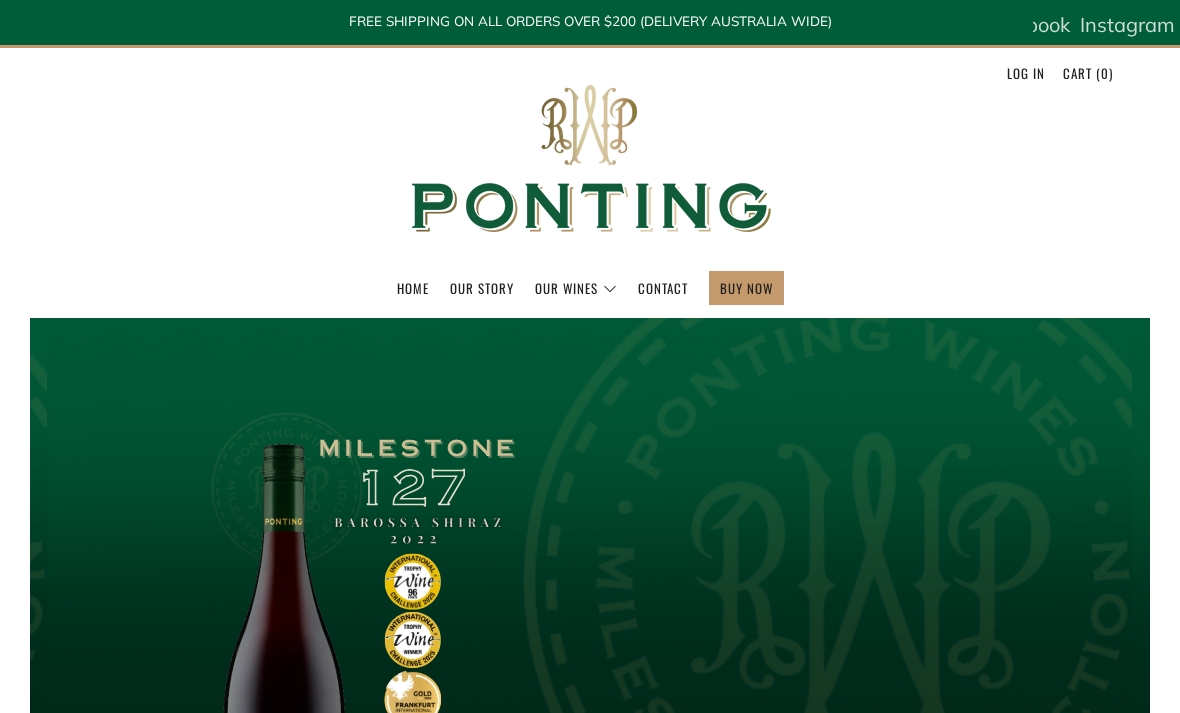 scroll, scrollTop: 0, scrollLeft: 0, axis: both 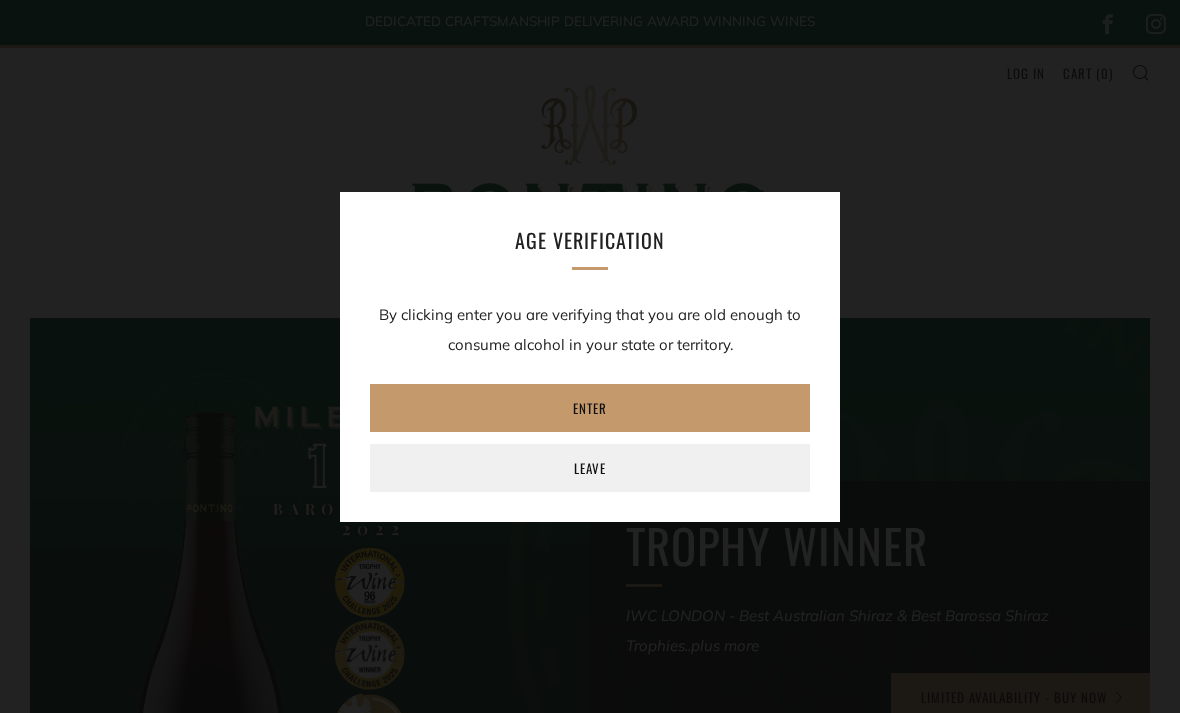 click on "Enter" at bounding box center [590, 408] 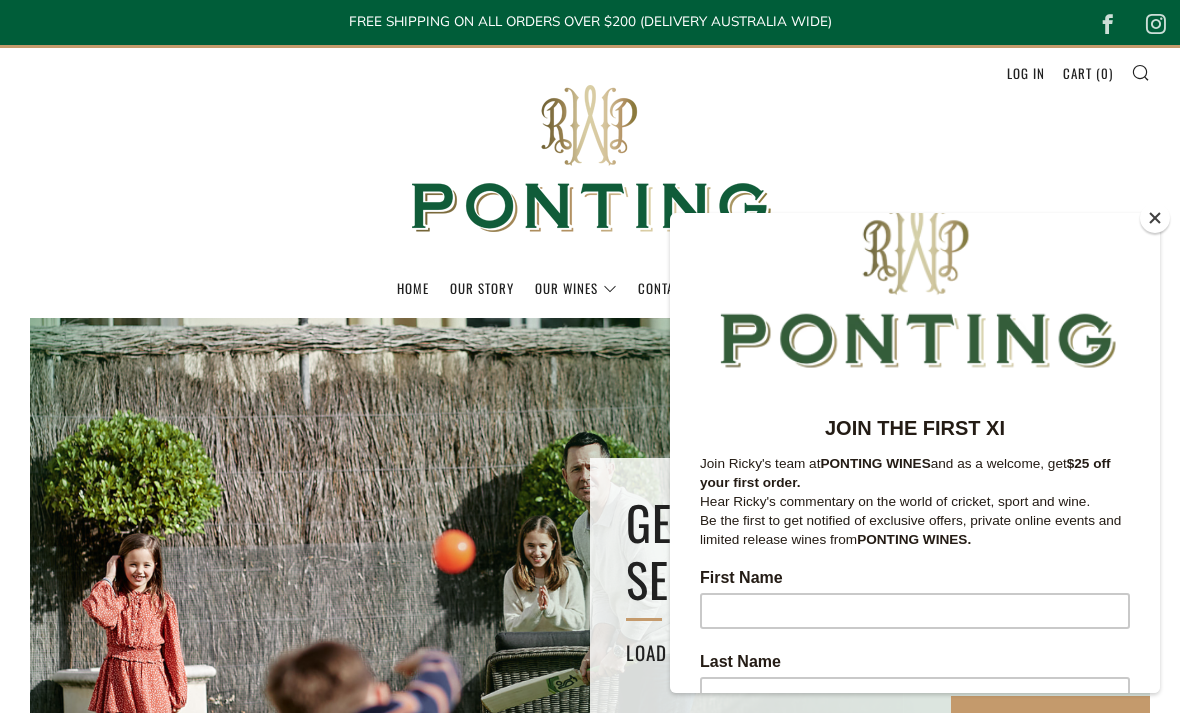 scroll, scrollTop: 42, scrollLeft: 0, axis: vertical 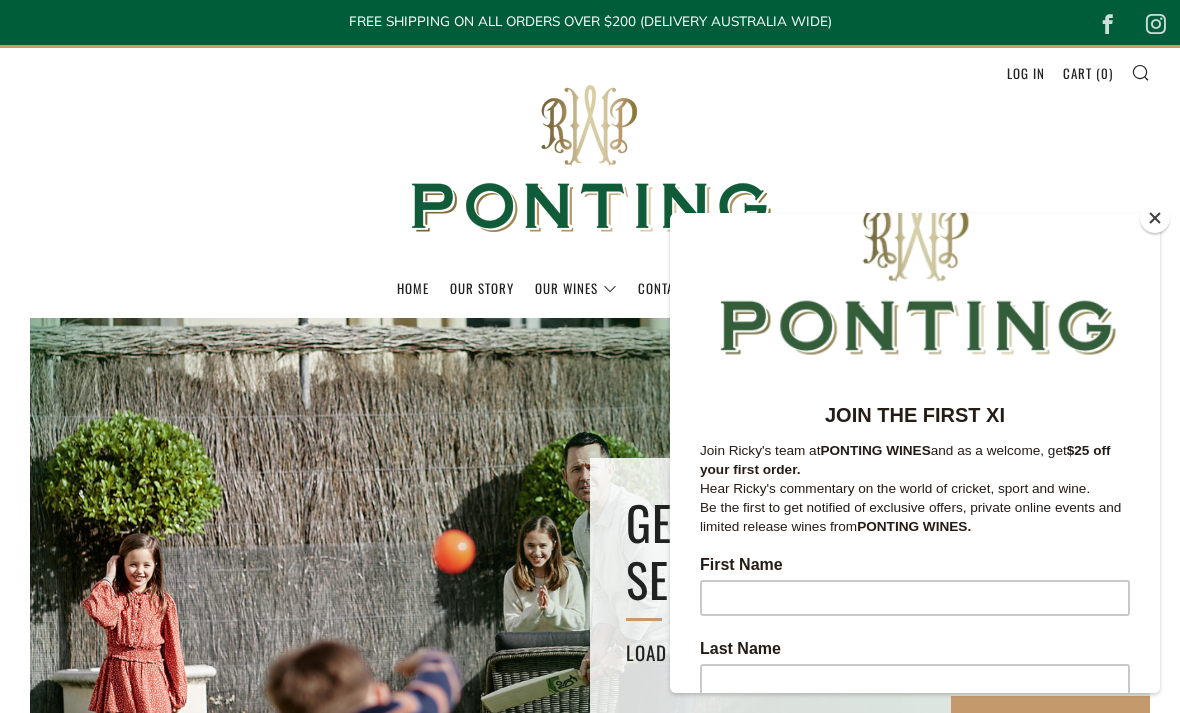 click at bounding box center [1155, 218] 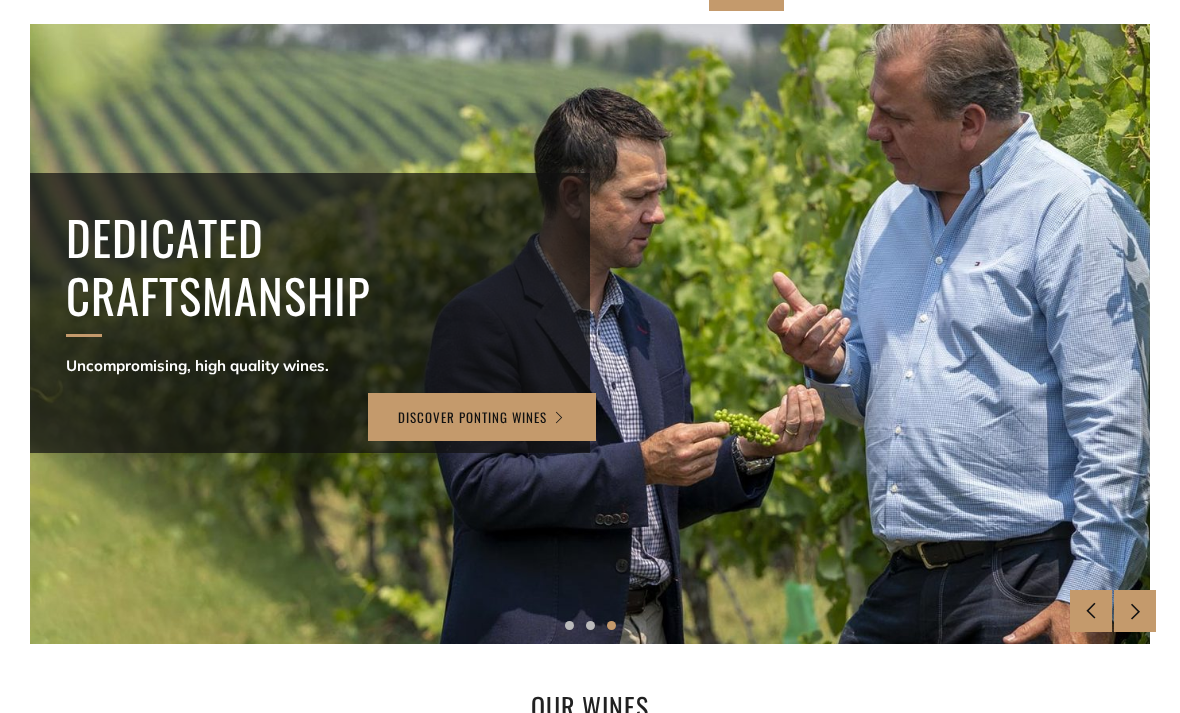 scroll, scrollTop: 294, scrollLeft: 0, axis: vertical 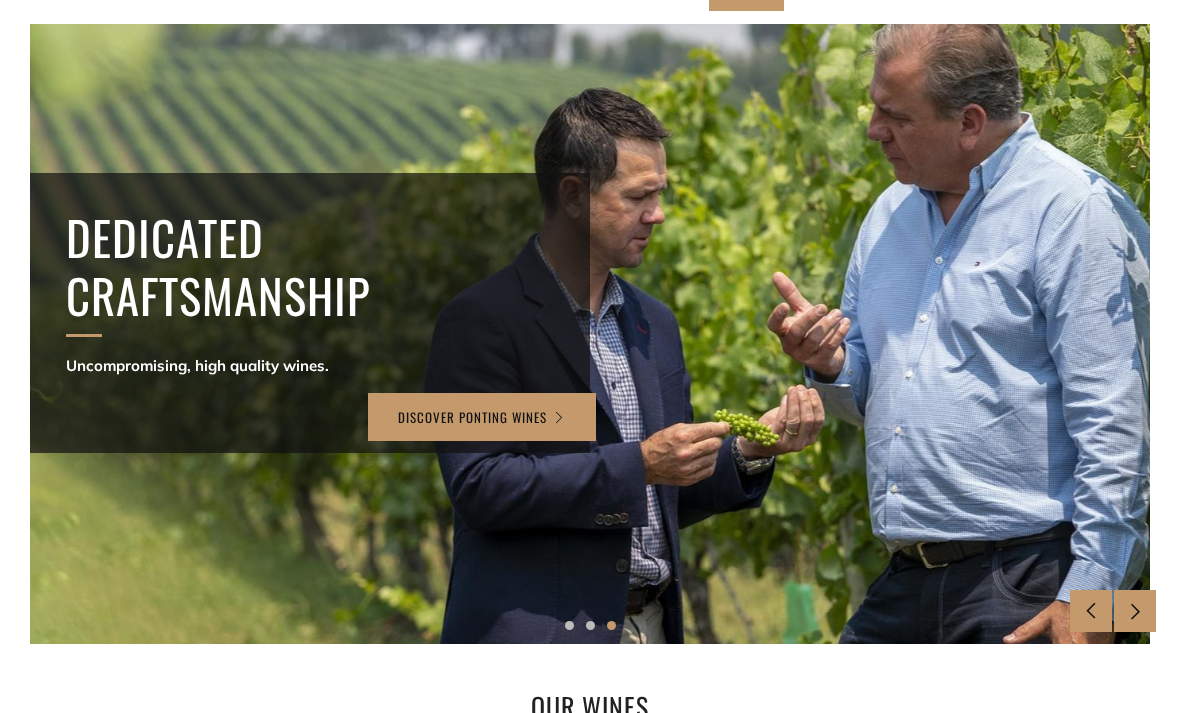 click at bounding box center [1135, 611] 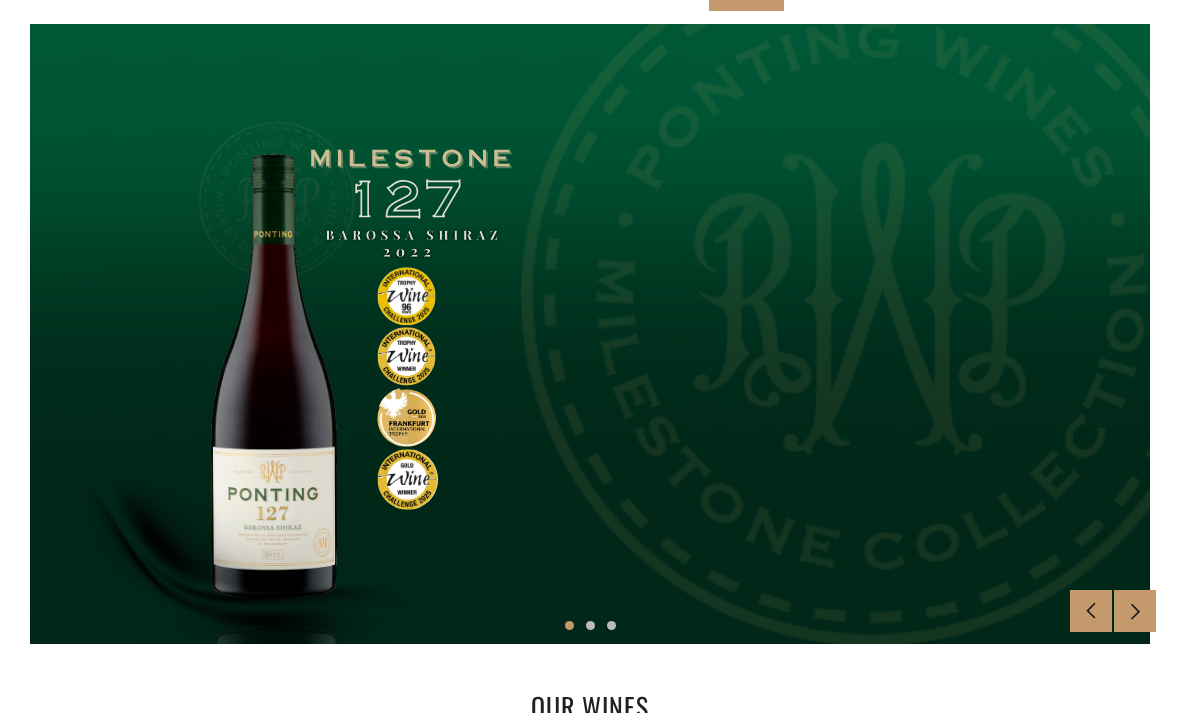 click at bounding box center (1135, 610) 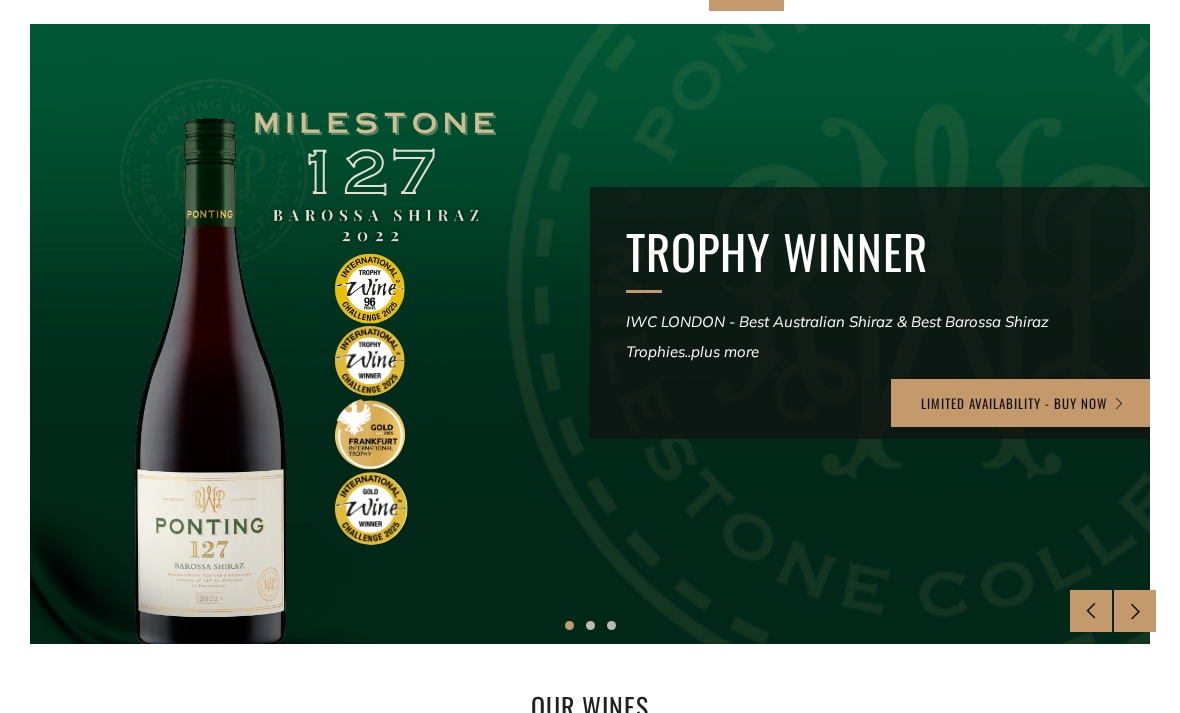 click at bounding box center [1135, 610] 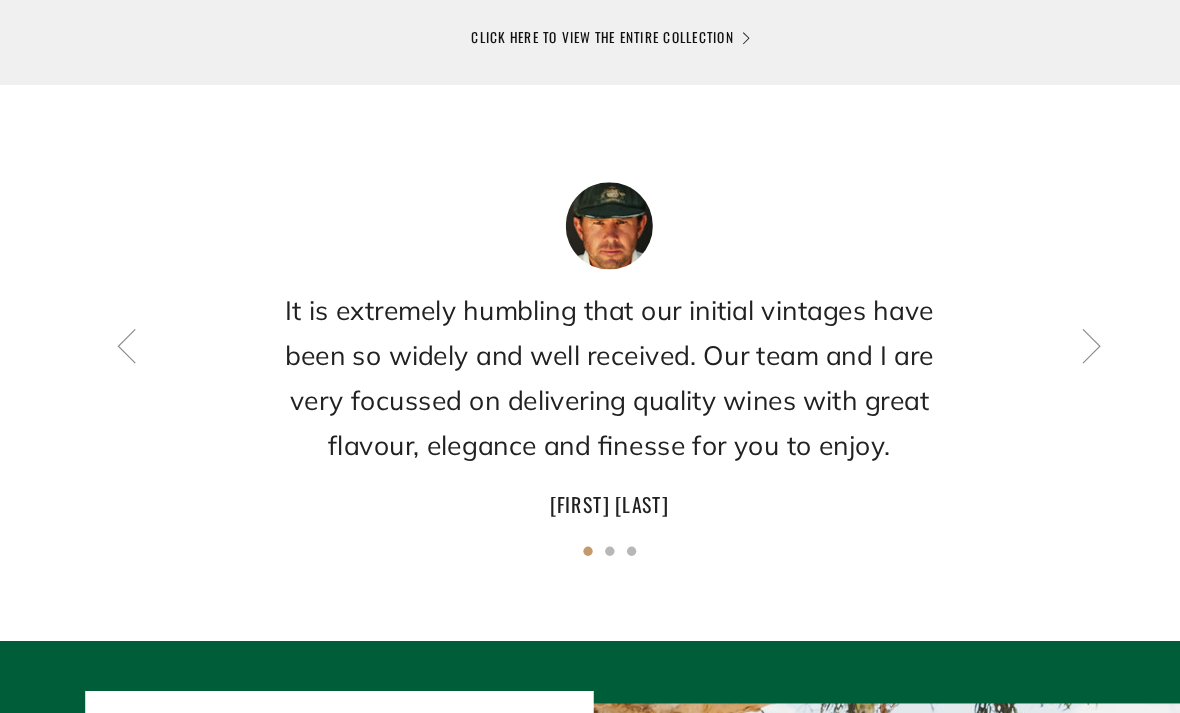 scroll, scrollTop: 1578, scrollLeft: 0, axis: vertical 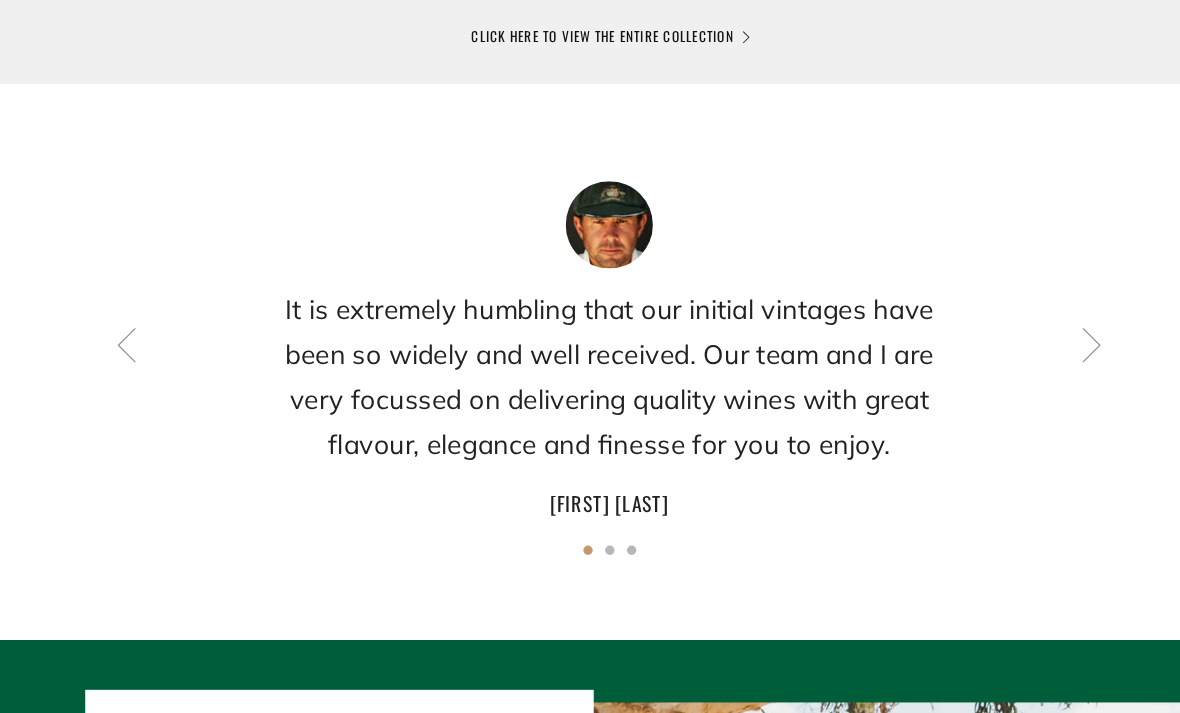 click at bounding box center [1055, 332] 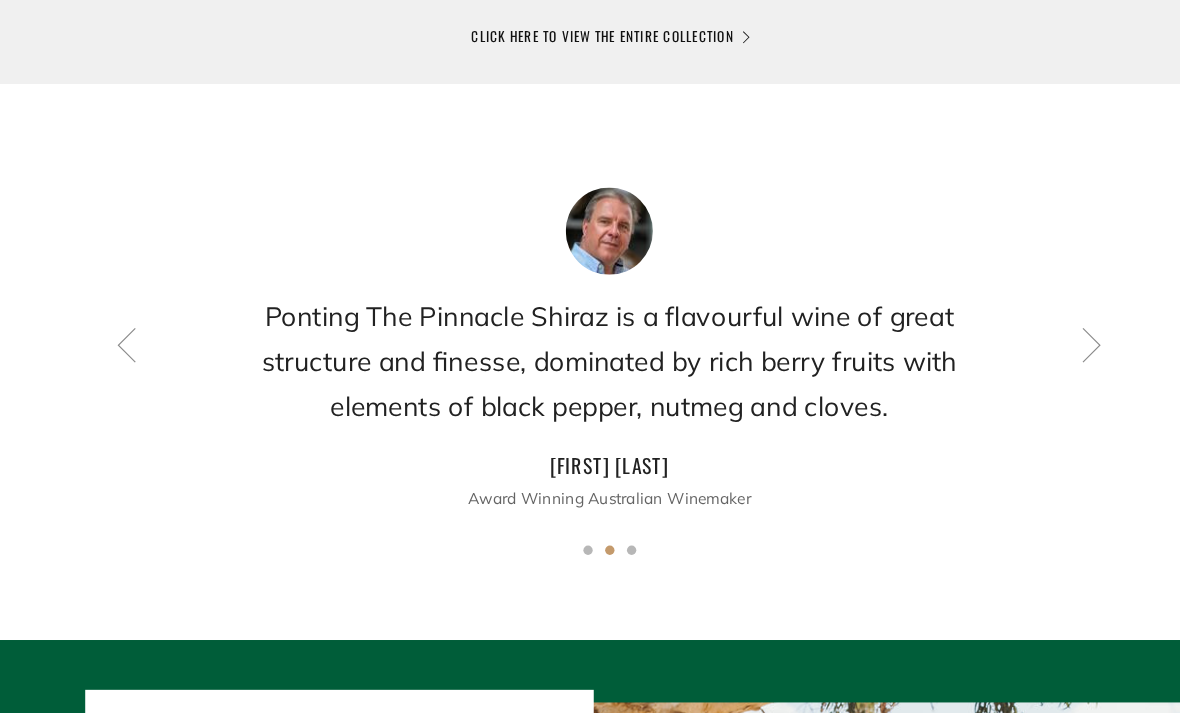 click at bounding box center (1055, 332) 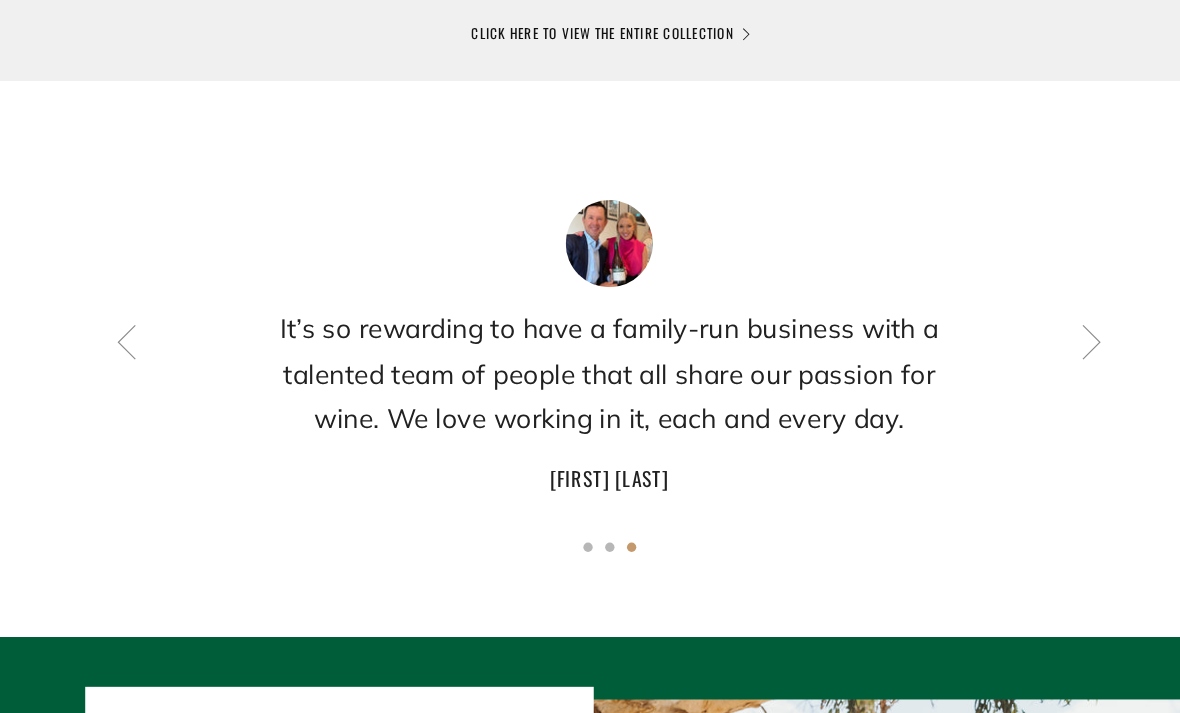 scroll, scrollTop: 1581, scrollLeft: 0, axis: vertical 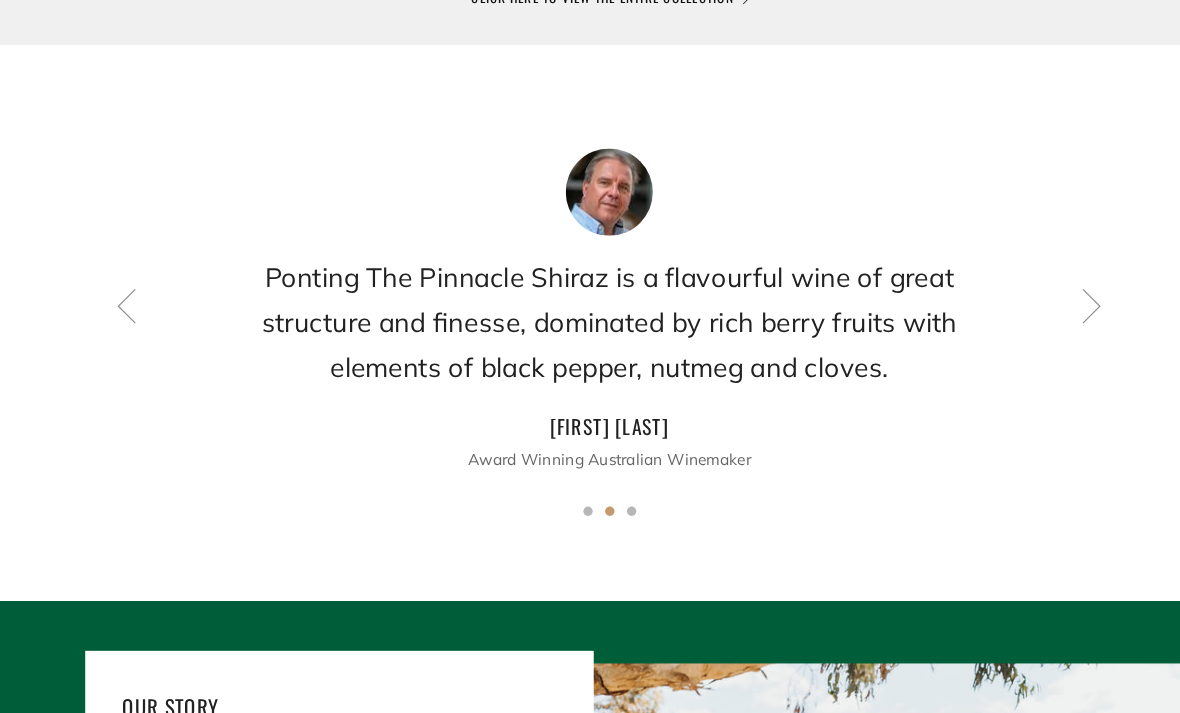 click at bounding box center [1055, 294] 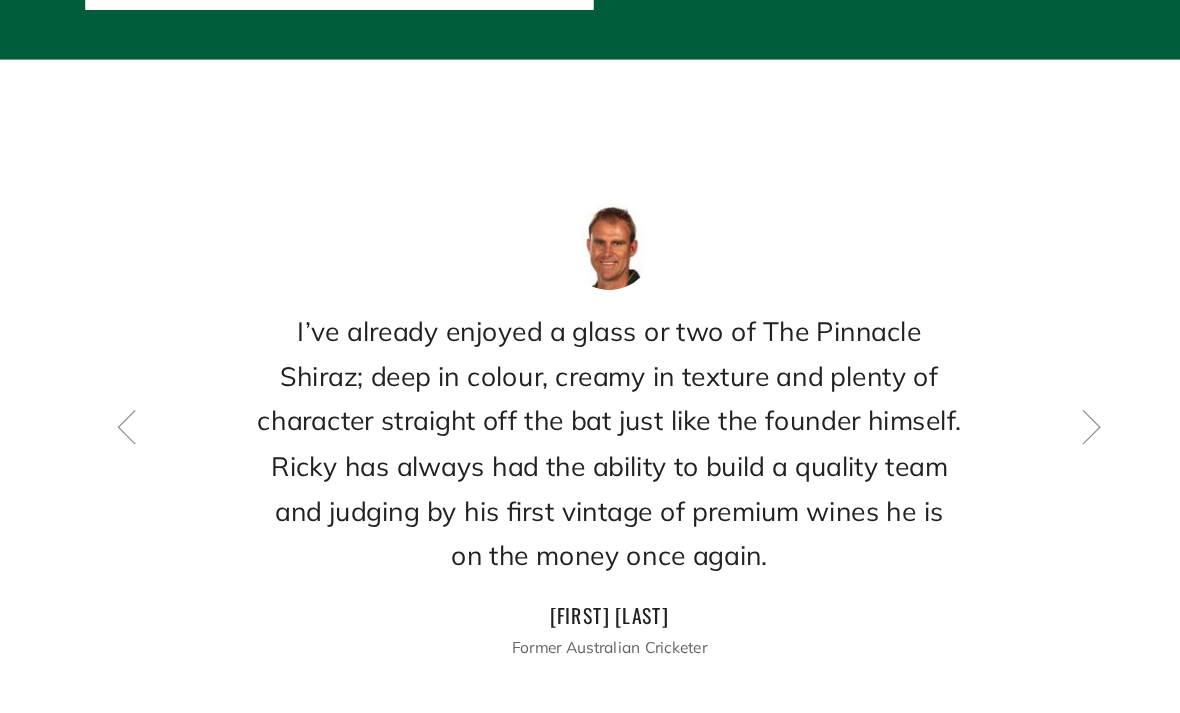 scroll, scrollTop: 2687, scrollLeft: 0, axis: vertical 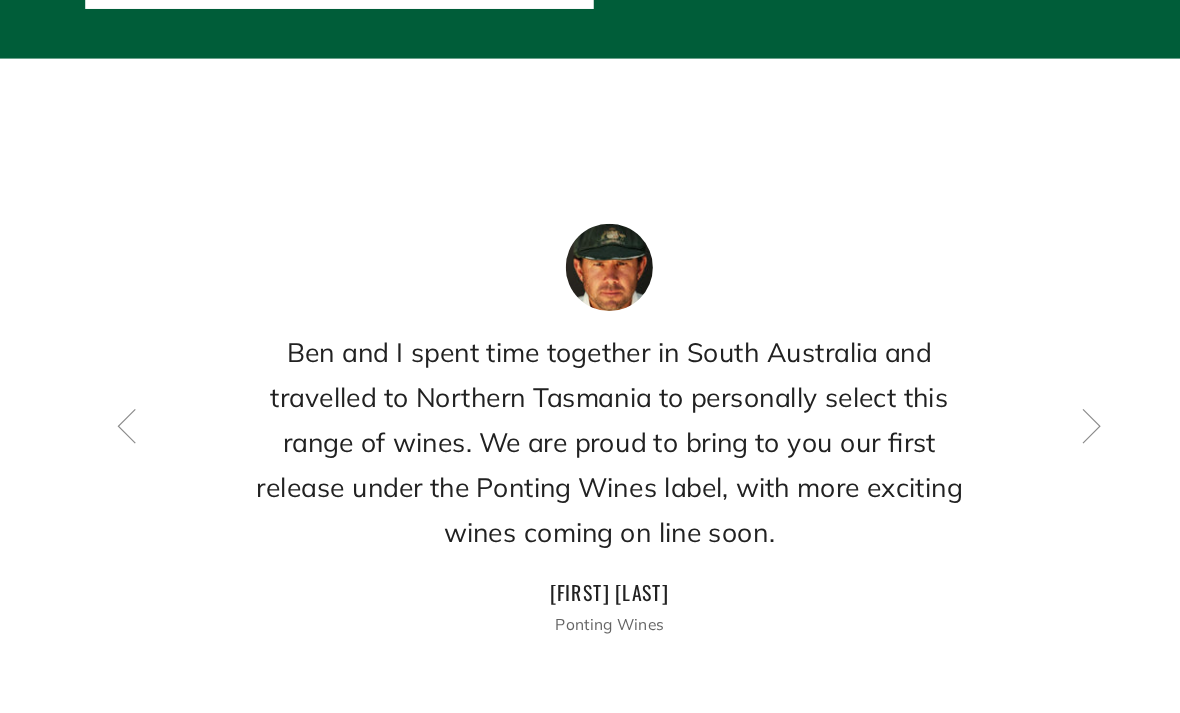 click on "Ben and I spent time together in South Australia and travelled to Northern Tasmania to personally select this range of wines. We are proud to bring to you our first release under the Ponting Wines label, with more exciting wines coming on line soon. Ricky Ponting Ponting Wines" at bounding box center [590, 416] 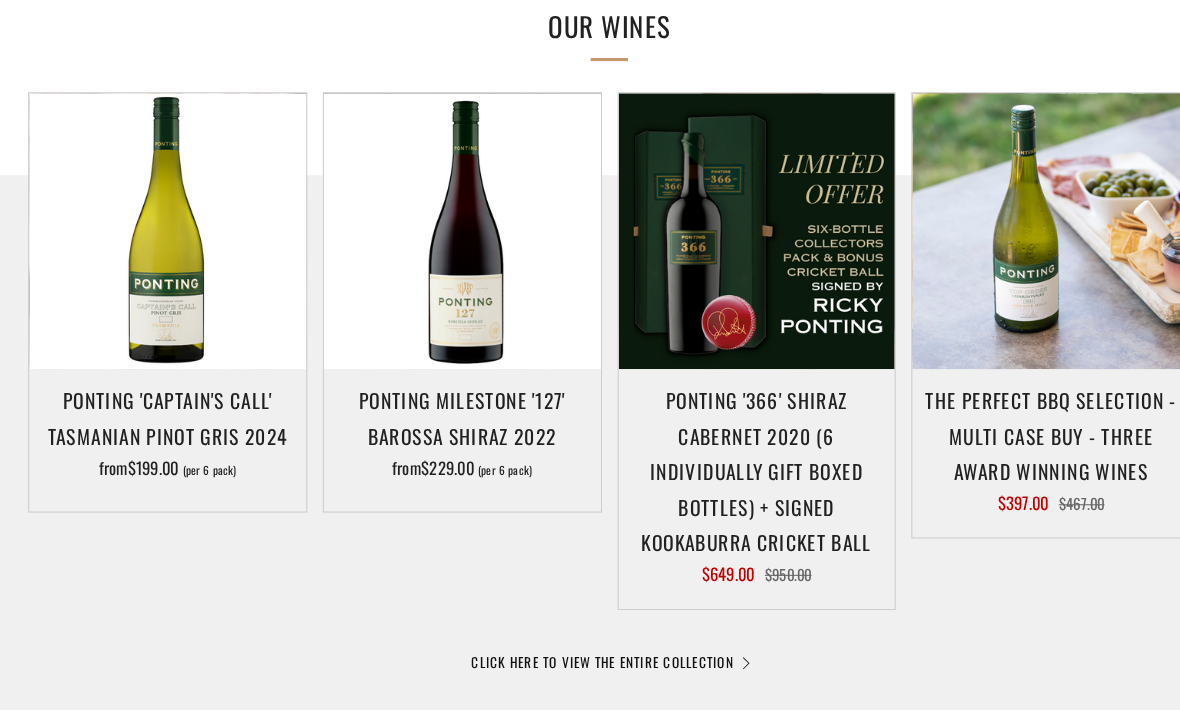 scroll, scrollTop: 977, scrollLeft: 0, axis: vertical 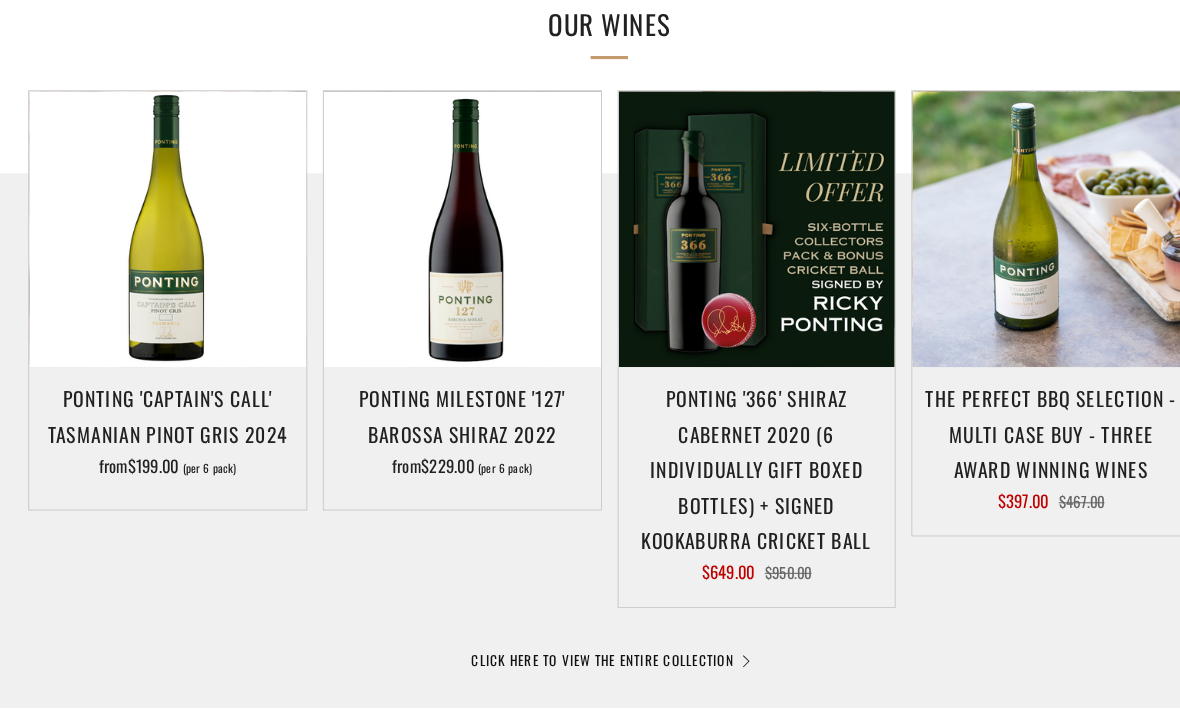click on "CLICK HERE TO VIEW THE ENTIRE COLLECTION" at bounding box center [590, 636] 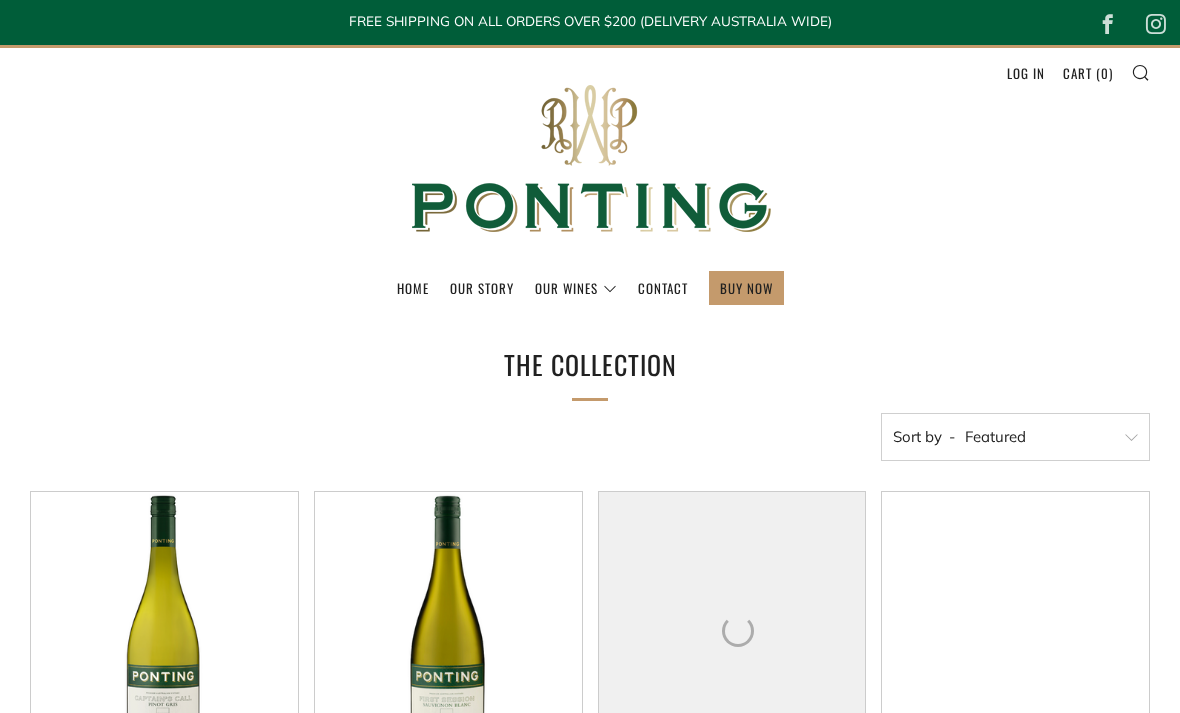 scroll, scrollTop: 0, scrollLeft: 0, axis: both 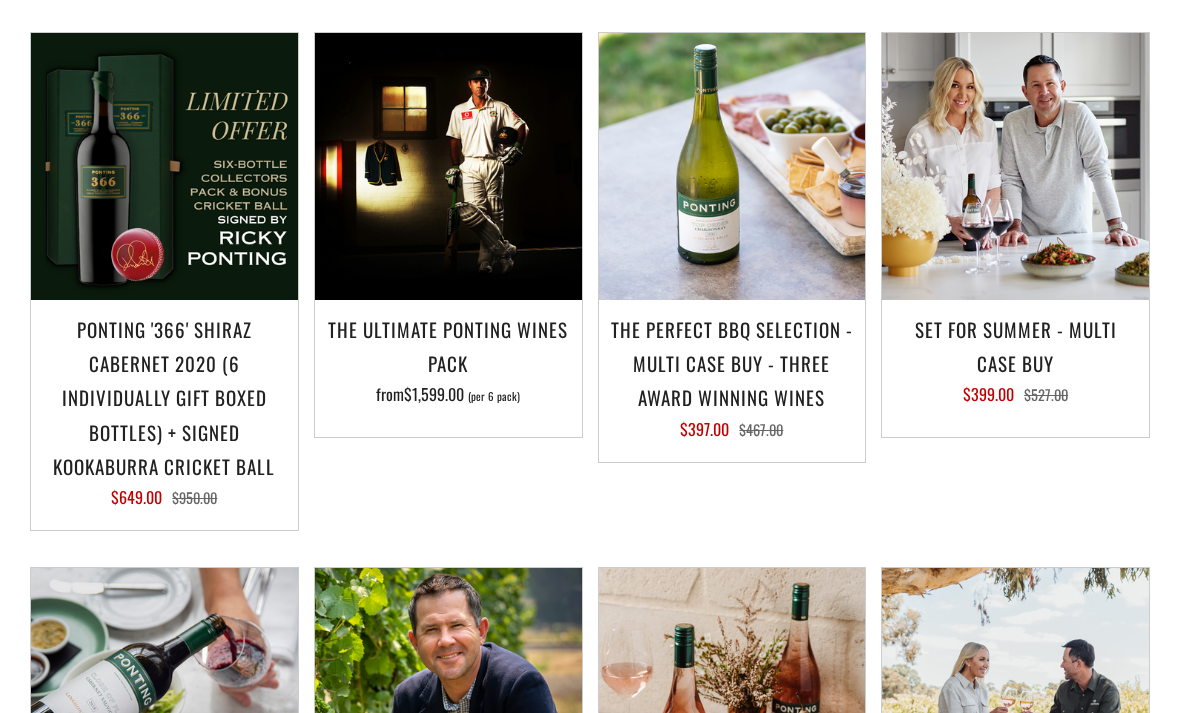 click on "The Ultimate Ponting Wines Pack" at bounding box center (448, 346) 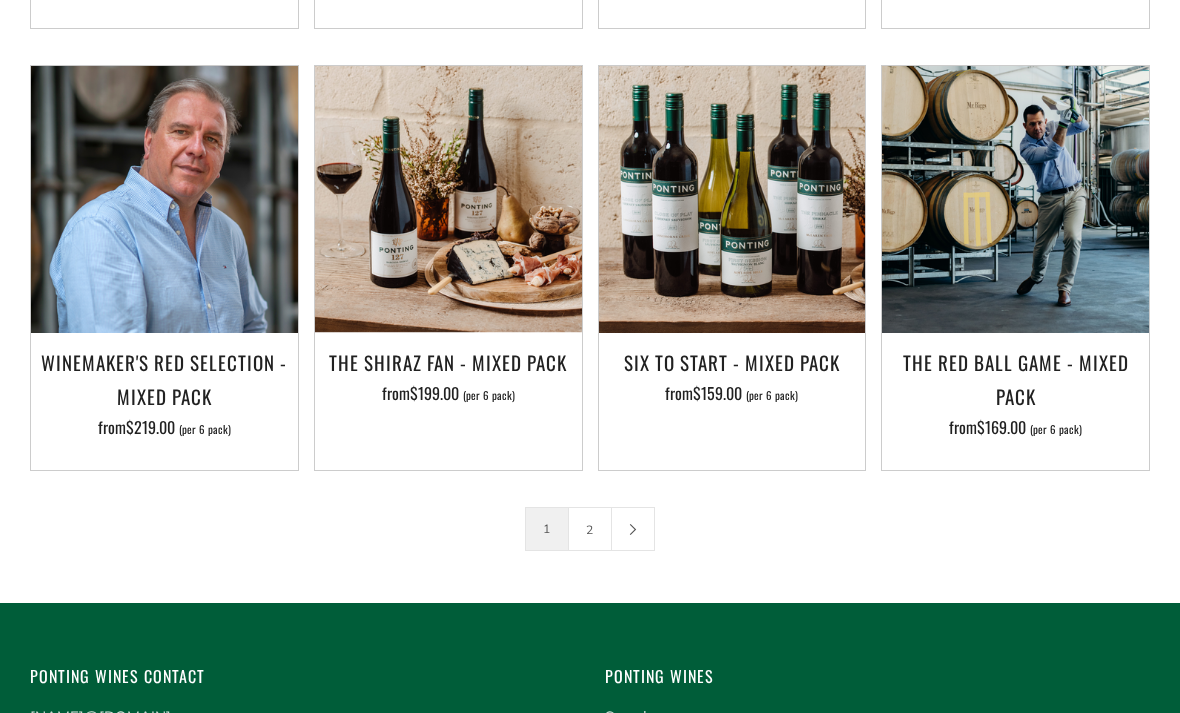 scroll, scrollTop: 2782, scrollLeft: 0, axis: vertical 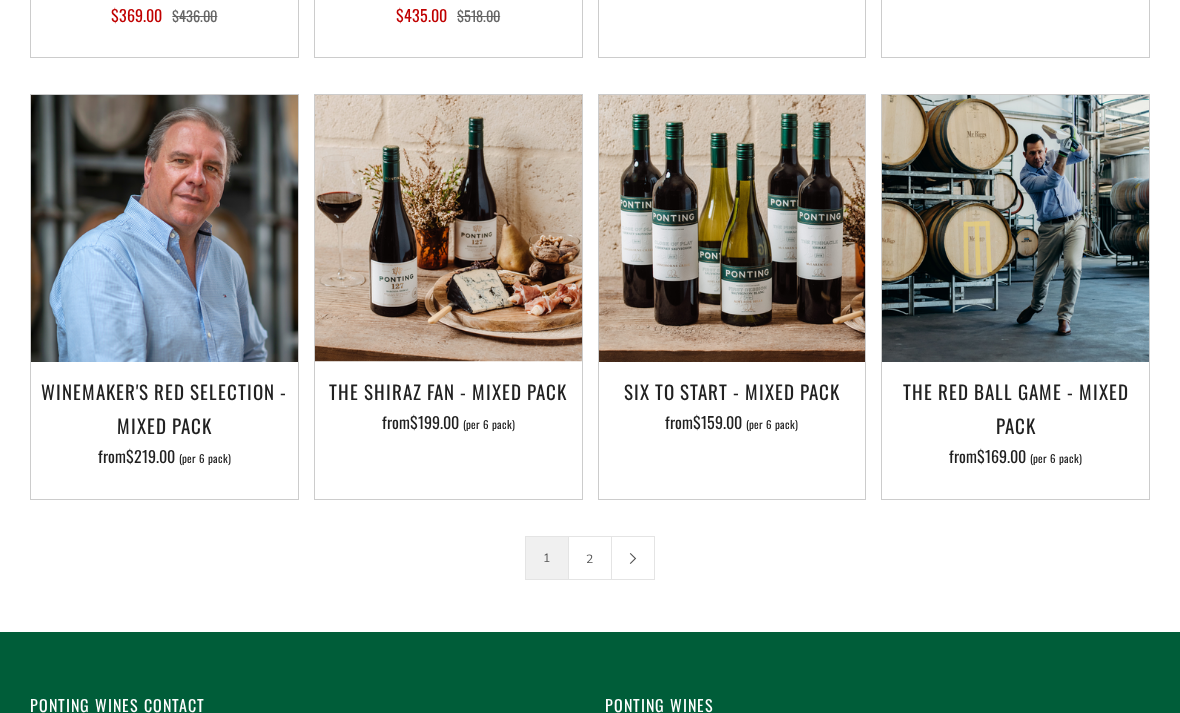 click at bounding box center (633, 558) 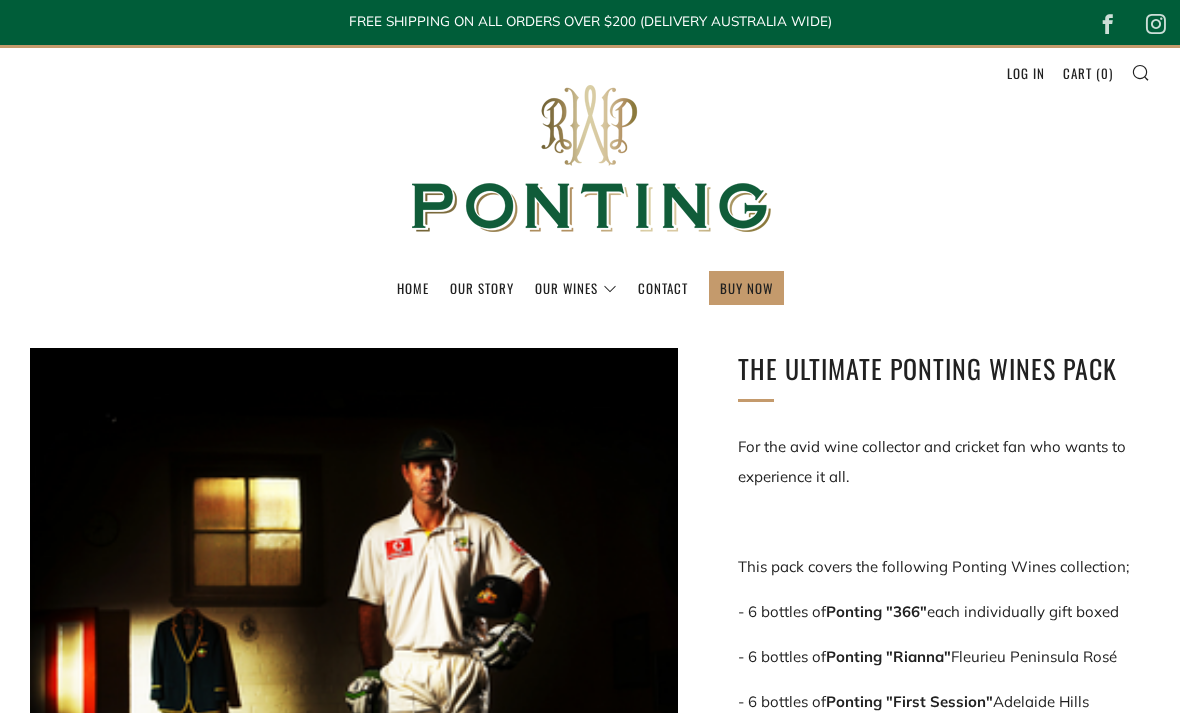 scroll, scrollTop: 0, scrollLeft: 0, axis: both 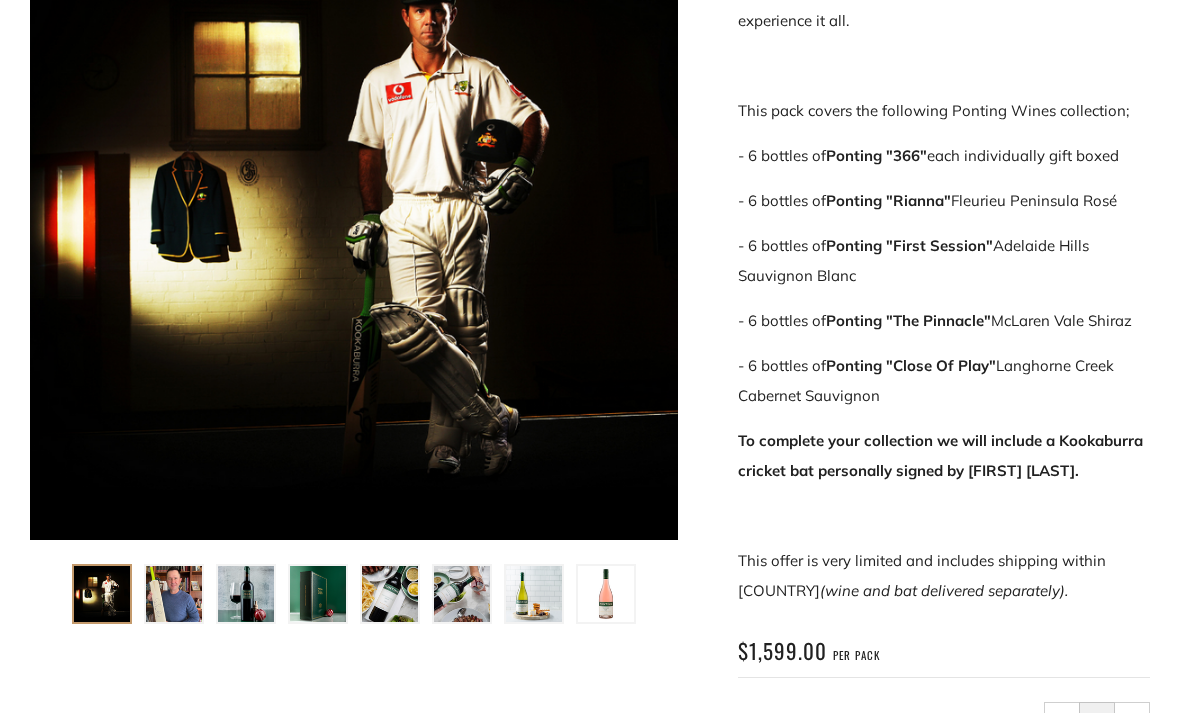 click at bounding box center [174, 594] 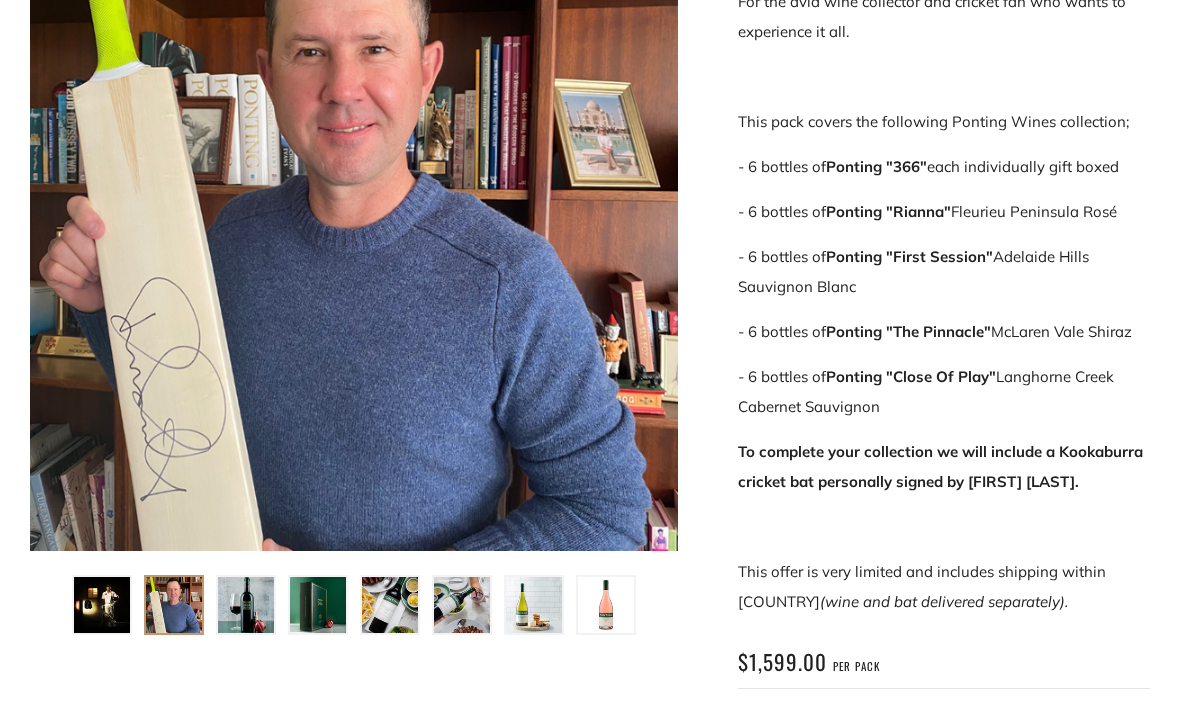 scroll, scrollTop: 448, scrollLeft: 0, axis: vertical 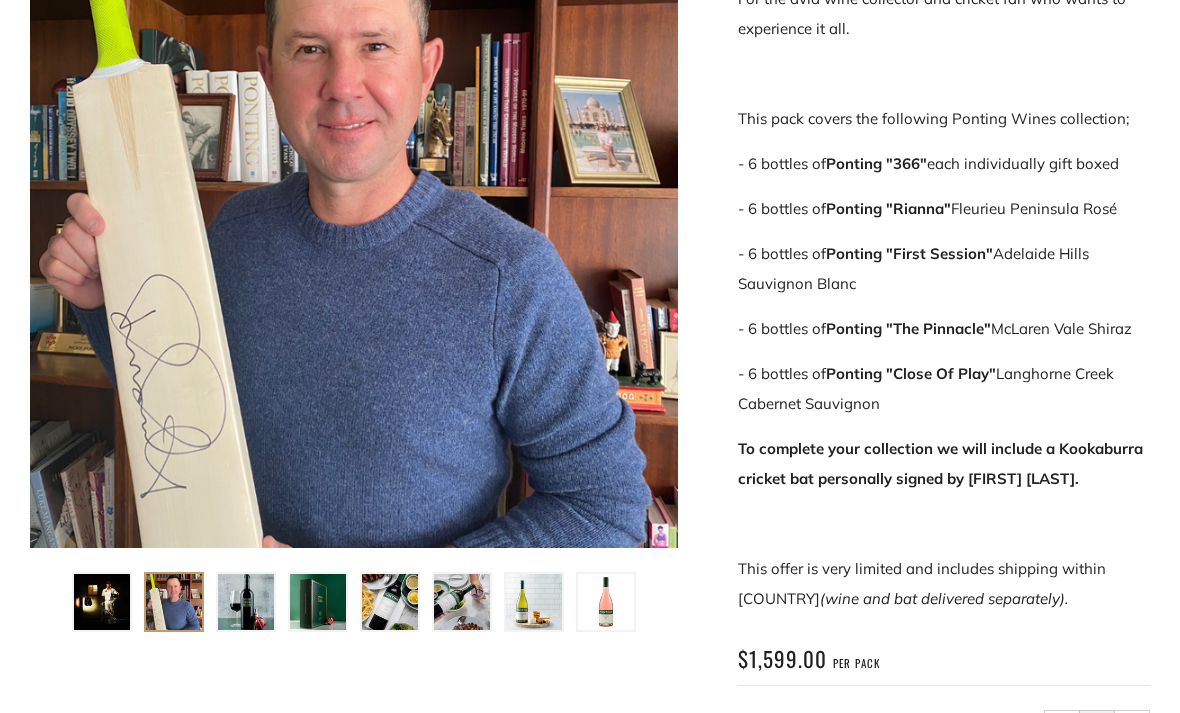 click at bounding box center [246, 602] 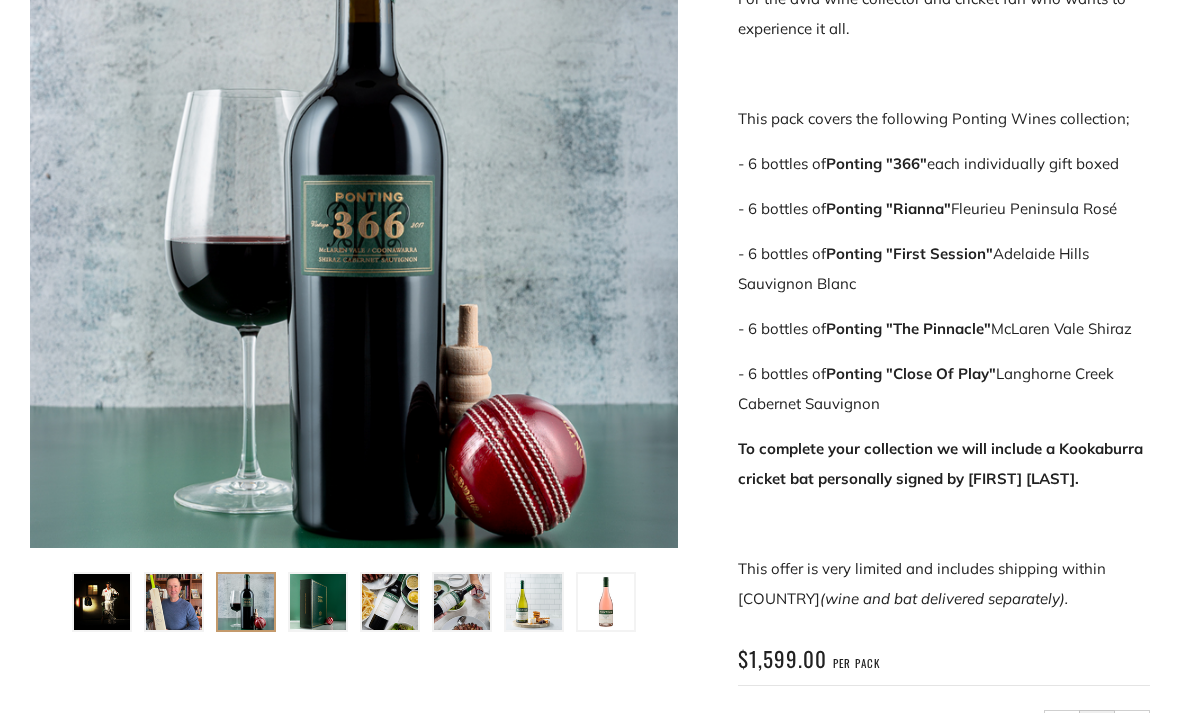 click at bounding box center [318, 602] 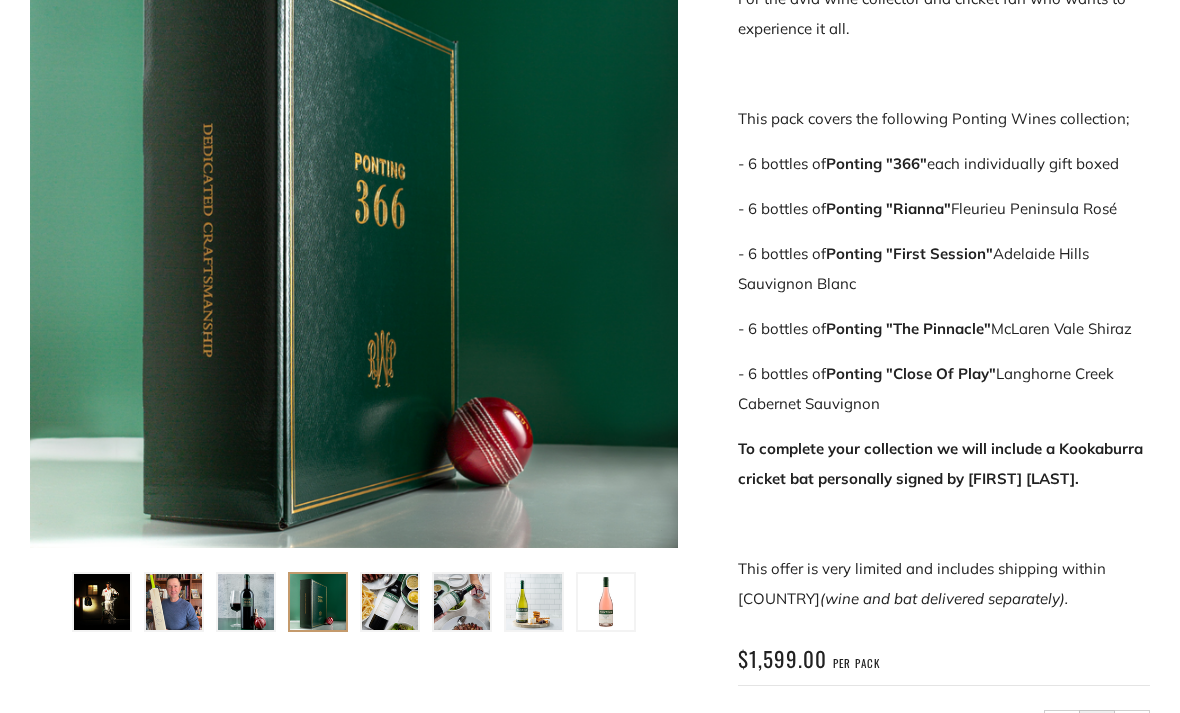 scroll, scrollTop: 447, scrollLeft: 0, axis: vertical 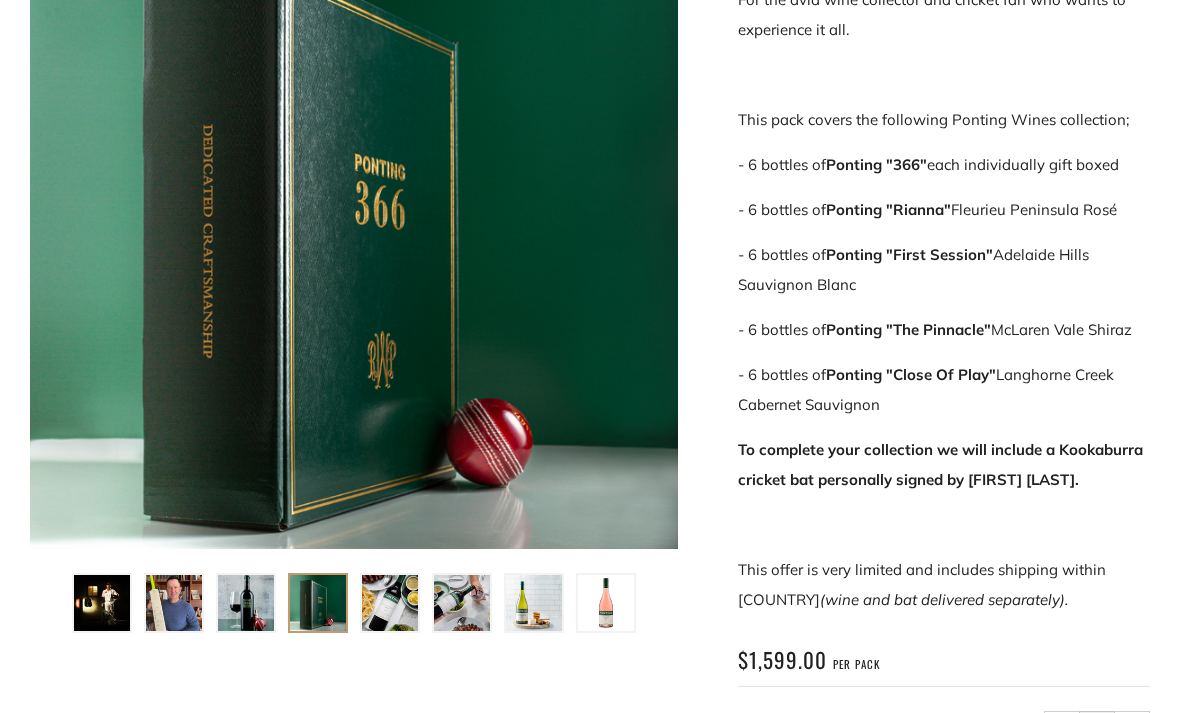 click at bounding box center (390, 603) 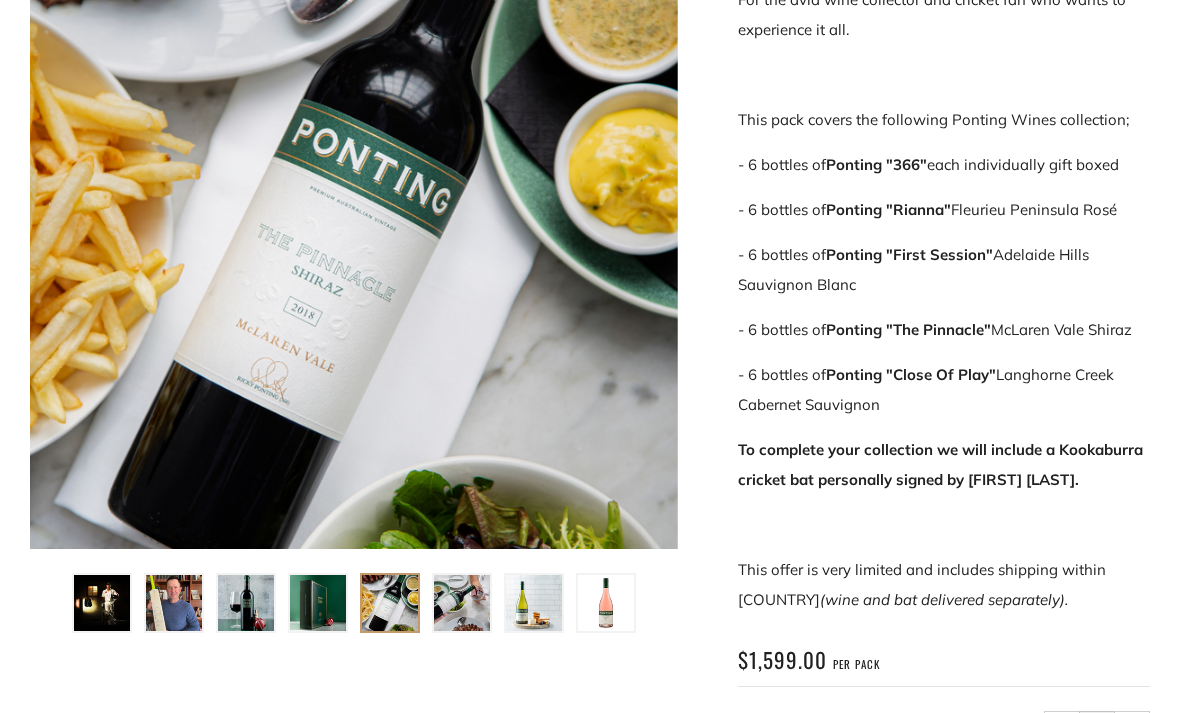 click at bounding box center (462, 603) 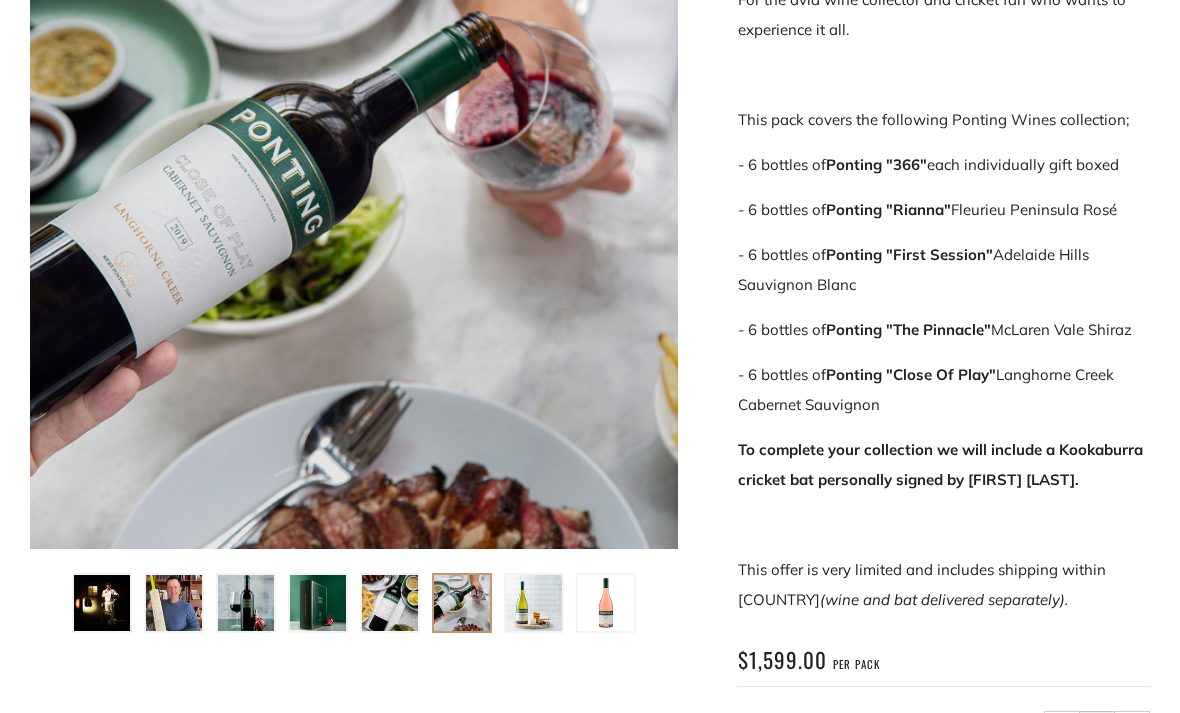 click at bounding box center (534, 603) 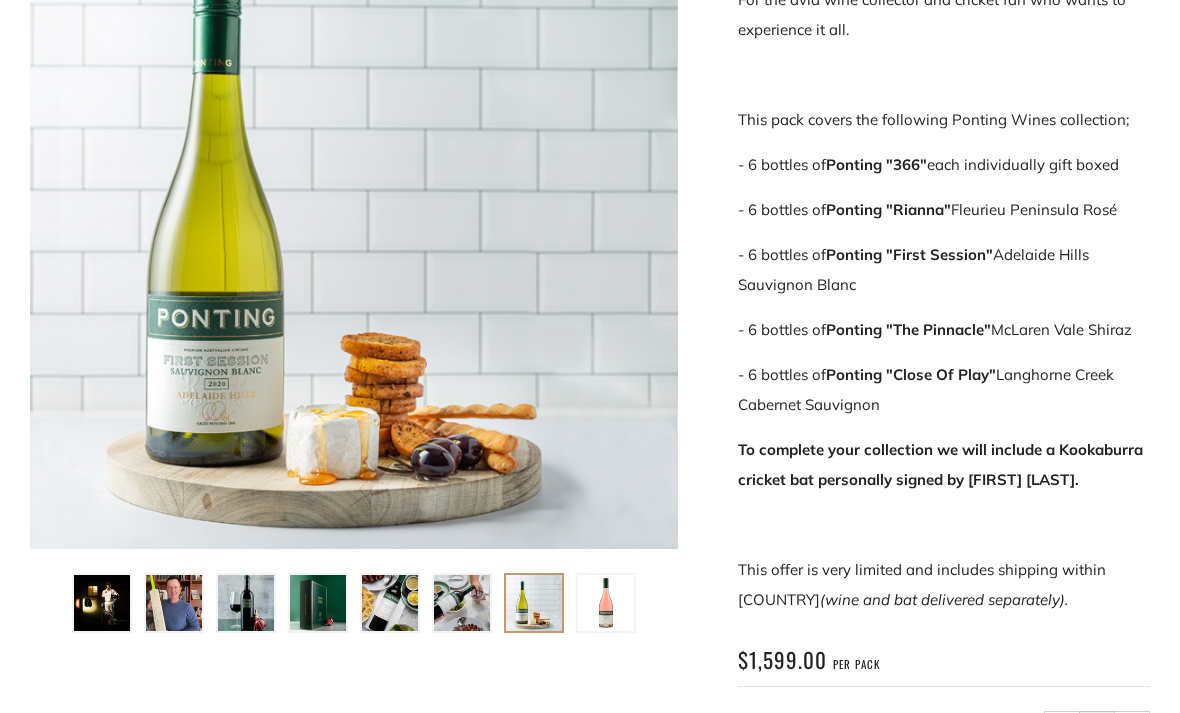 click at bounding box center [606, 603] 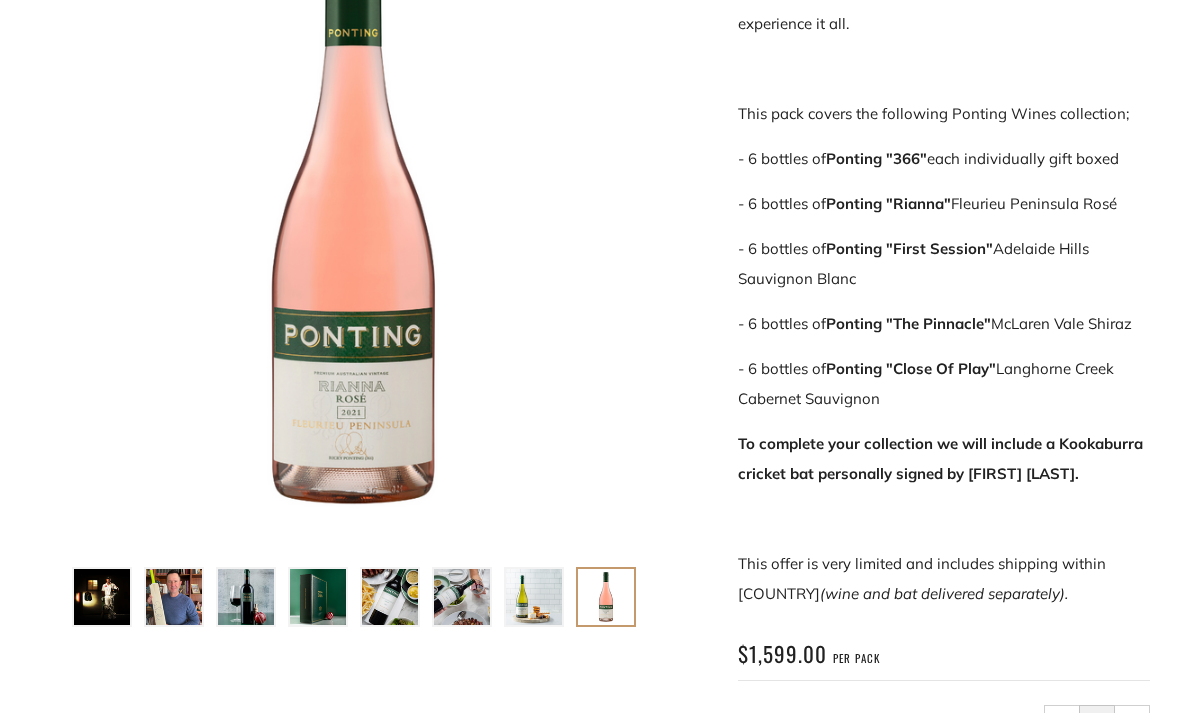 scroll, scrollTop: 453, scrollLeft: 0, axis: vertical 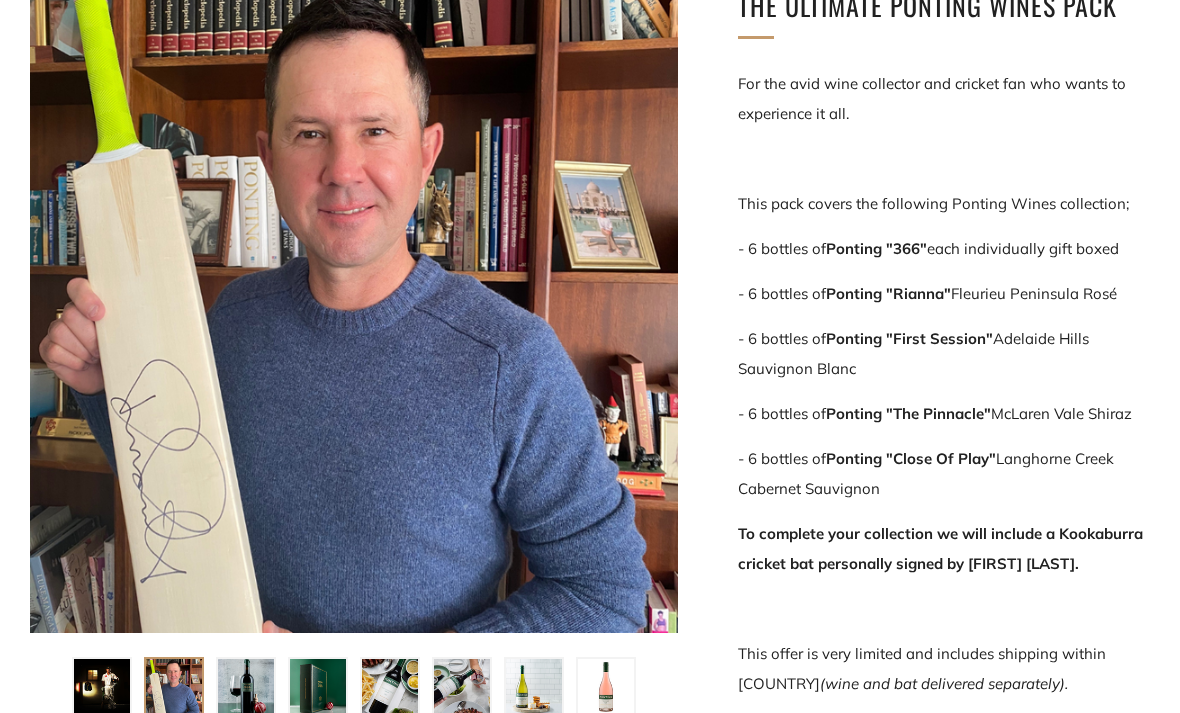 click at bounding box center [246, 687] 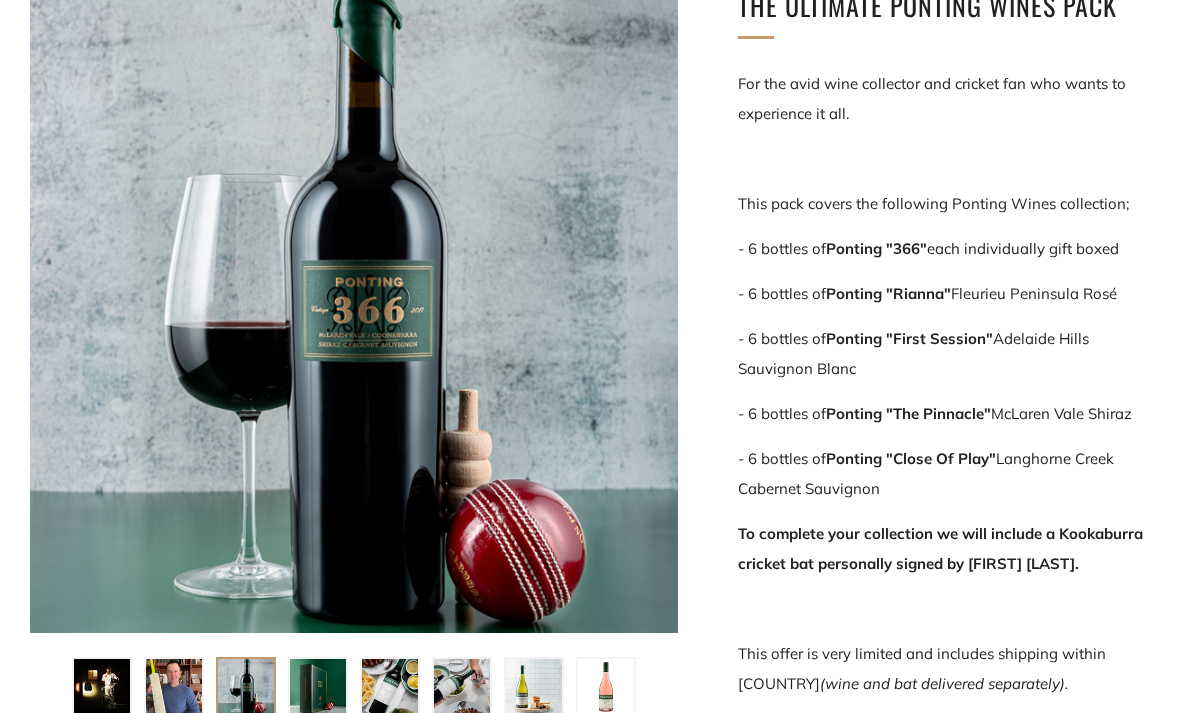 click at bounding box center [102, 687] 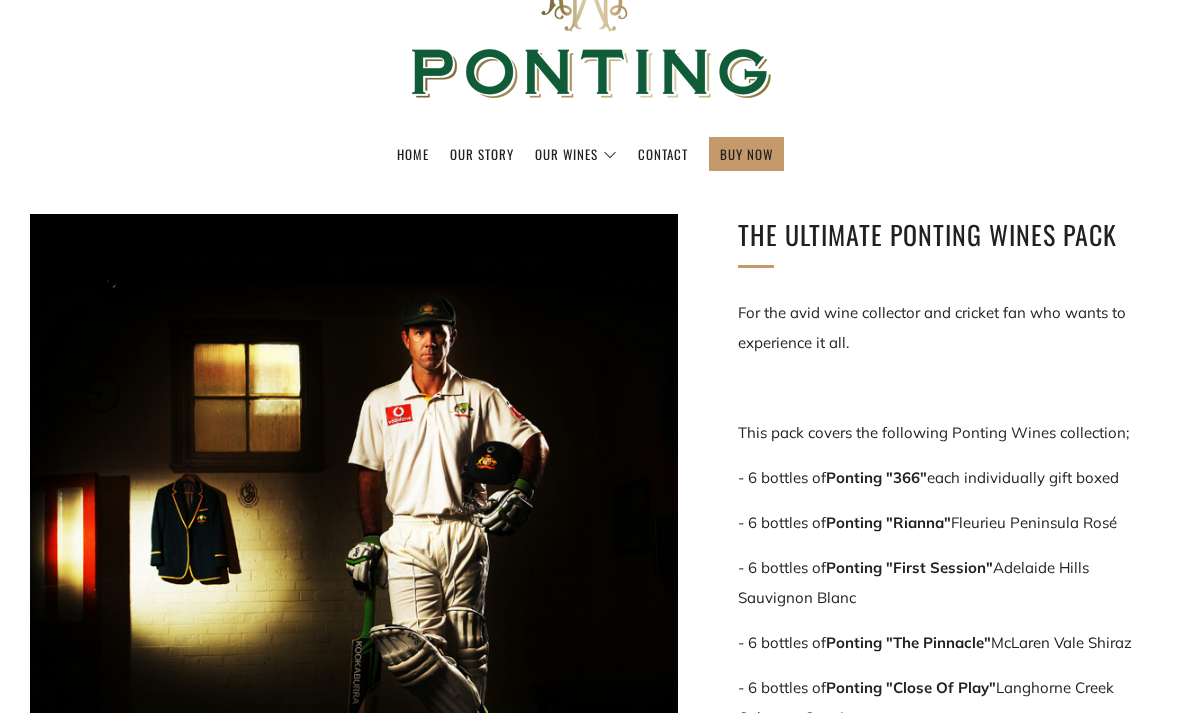 scroll, scrollTop: 0, scrollLeft: 0, axis: both 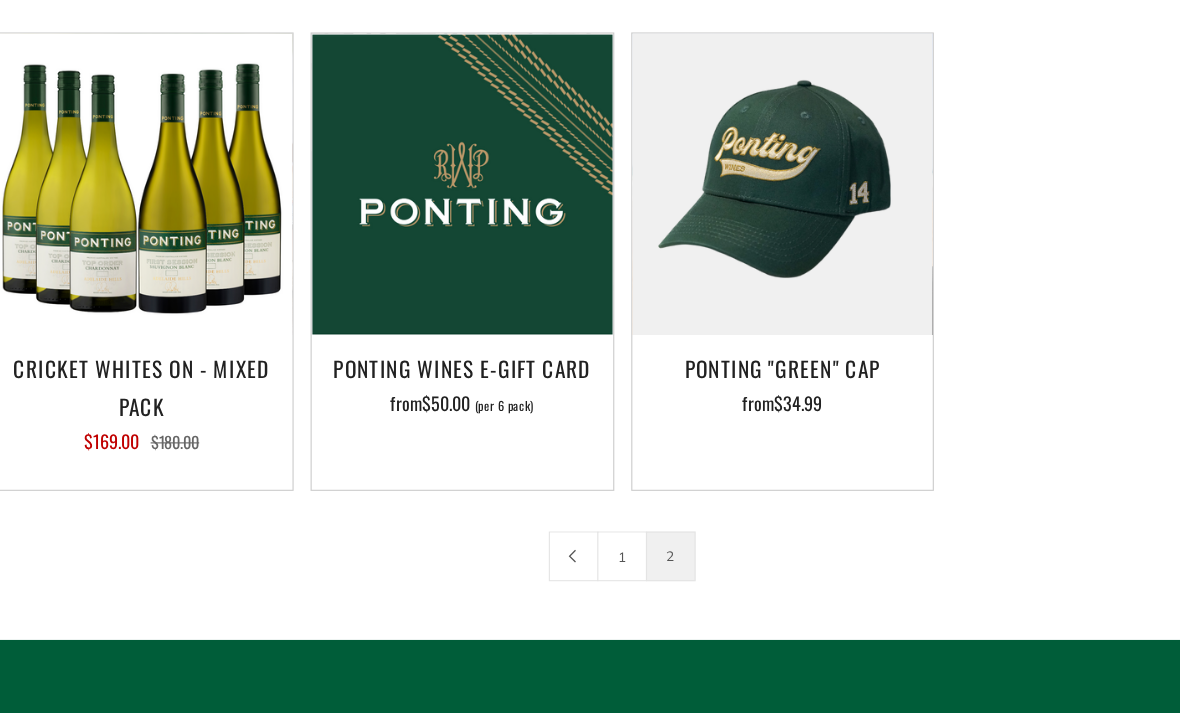 click at bounding box center [547, 493] 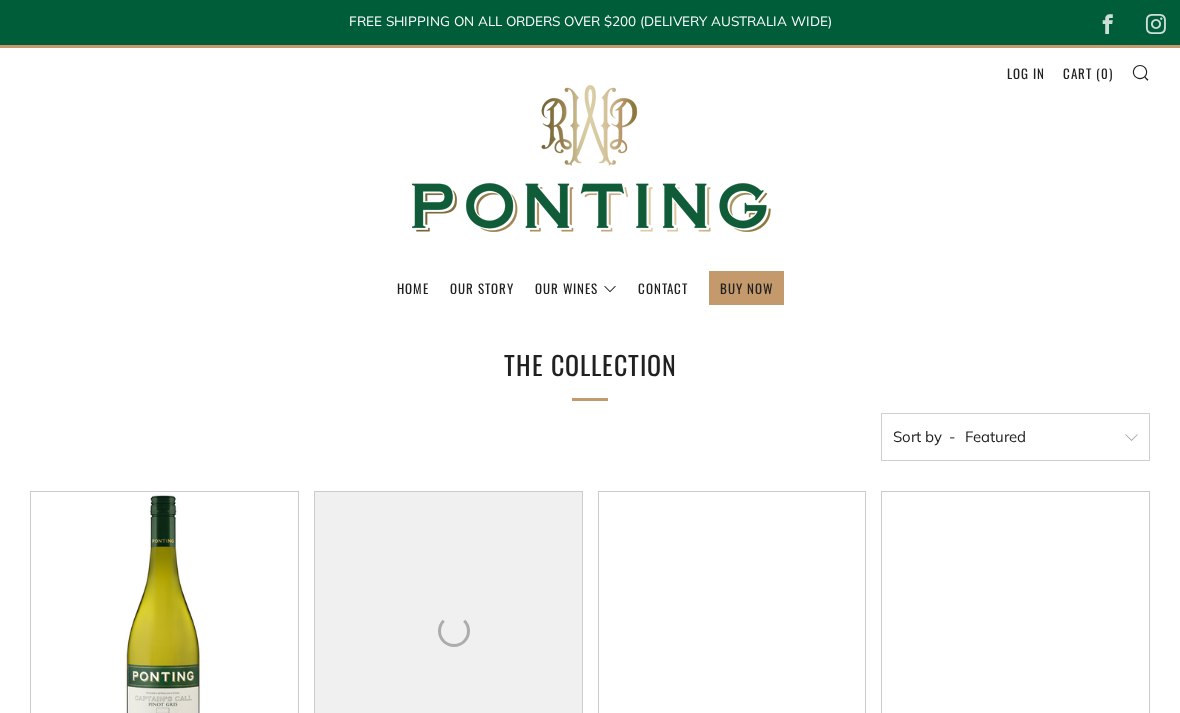 scroll, scrollTop: 0, scrollLeft: 0, axis: both 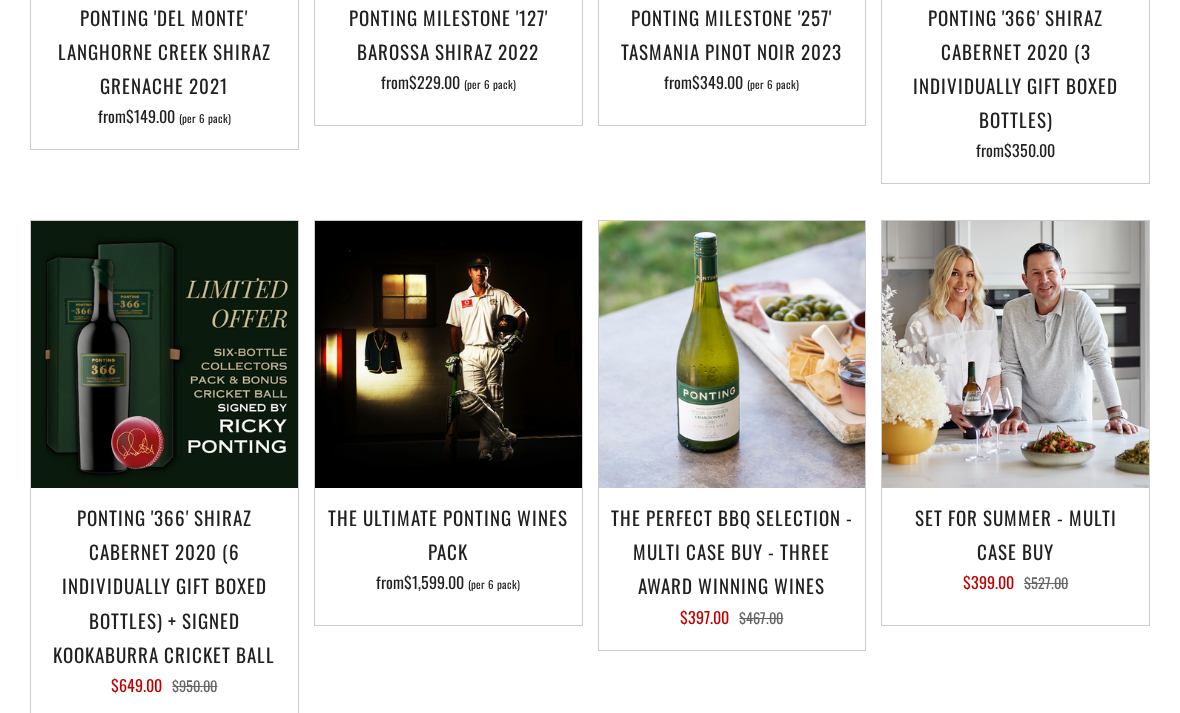 click on "Ponting '366' Shiraz Cabernet 2020 (6 individually gift boxed bottles) + SIGNED KOOKABURRA CRICKET BALL" at bounding box center (164, 585) 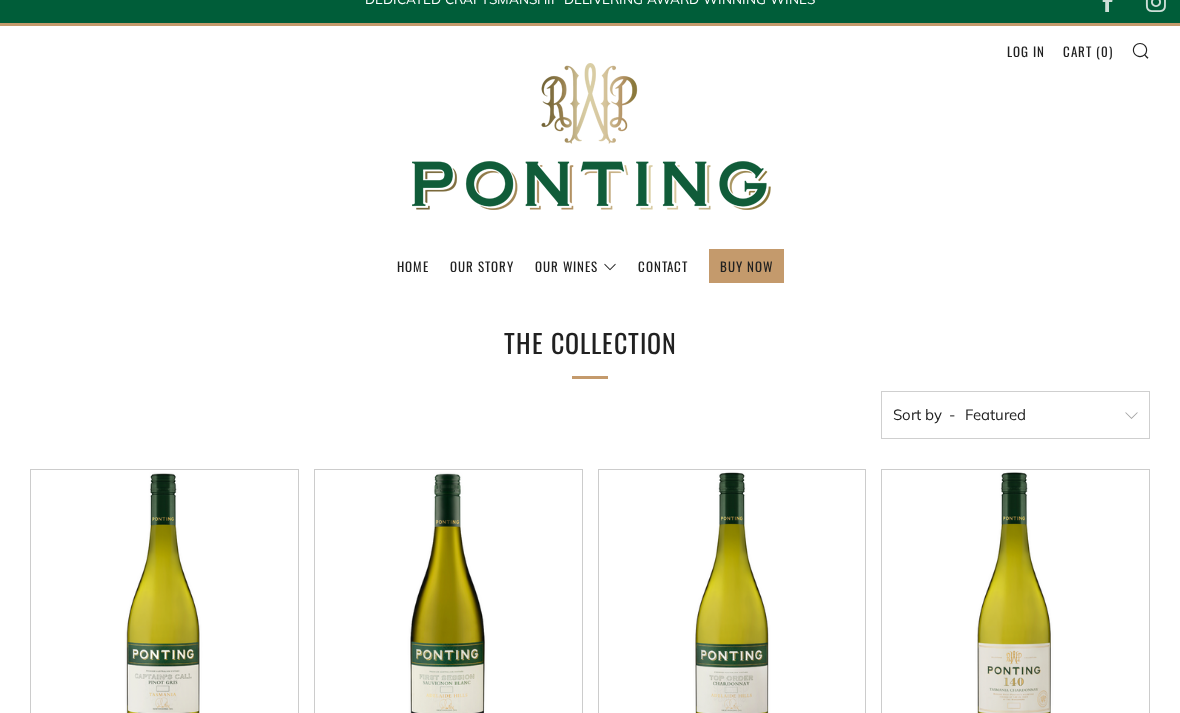 scroll, scrollTop: 0, scrollLeft: 0, axis: both 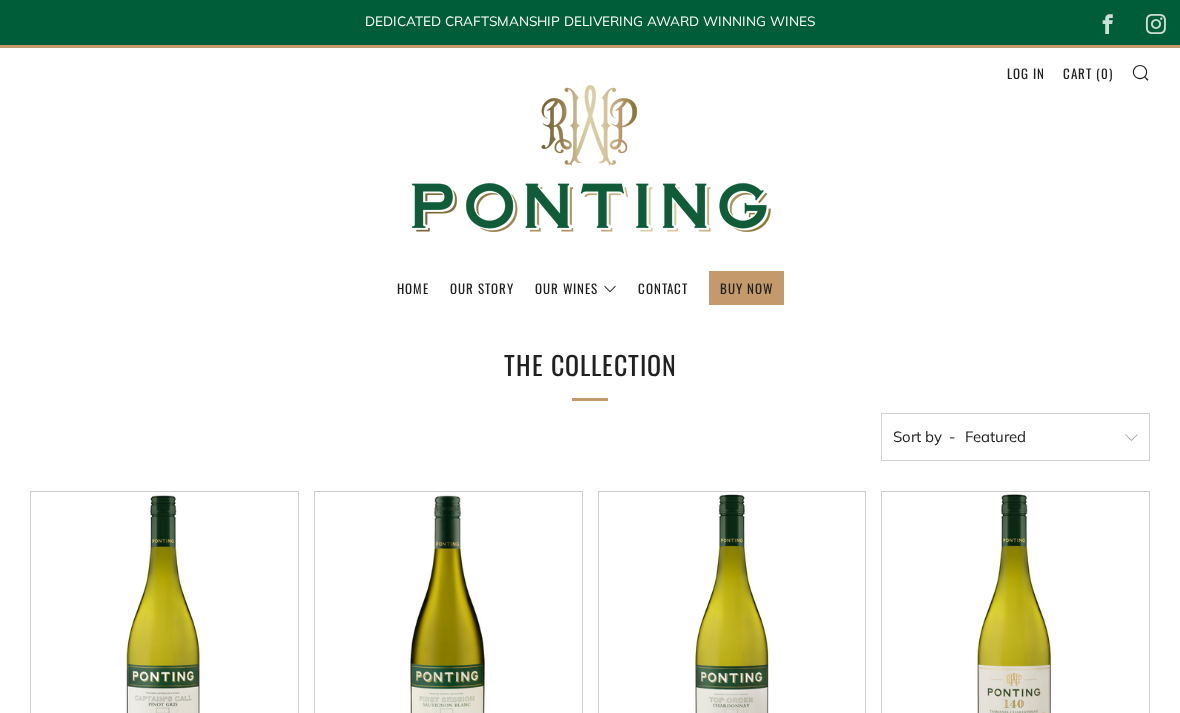 click on "Contact" at bounding box center [663, 288] 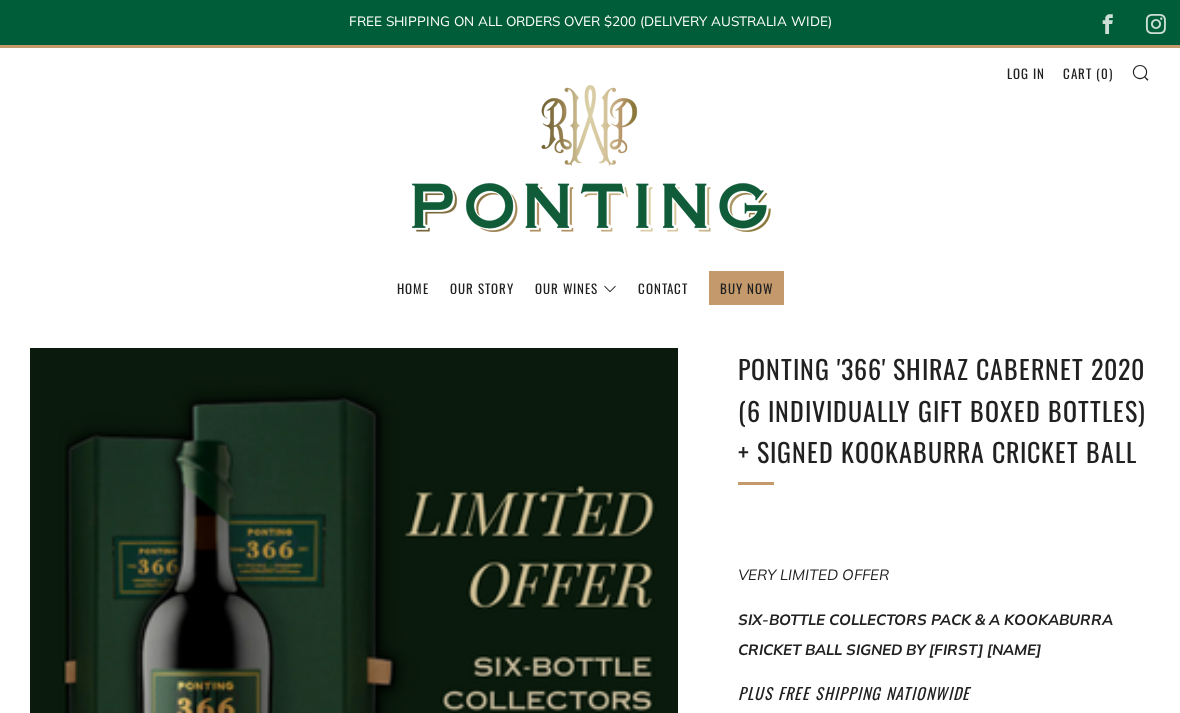 scroll, scrollTop: 0, scrollLeft: 0, axis: both 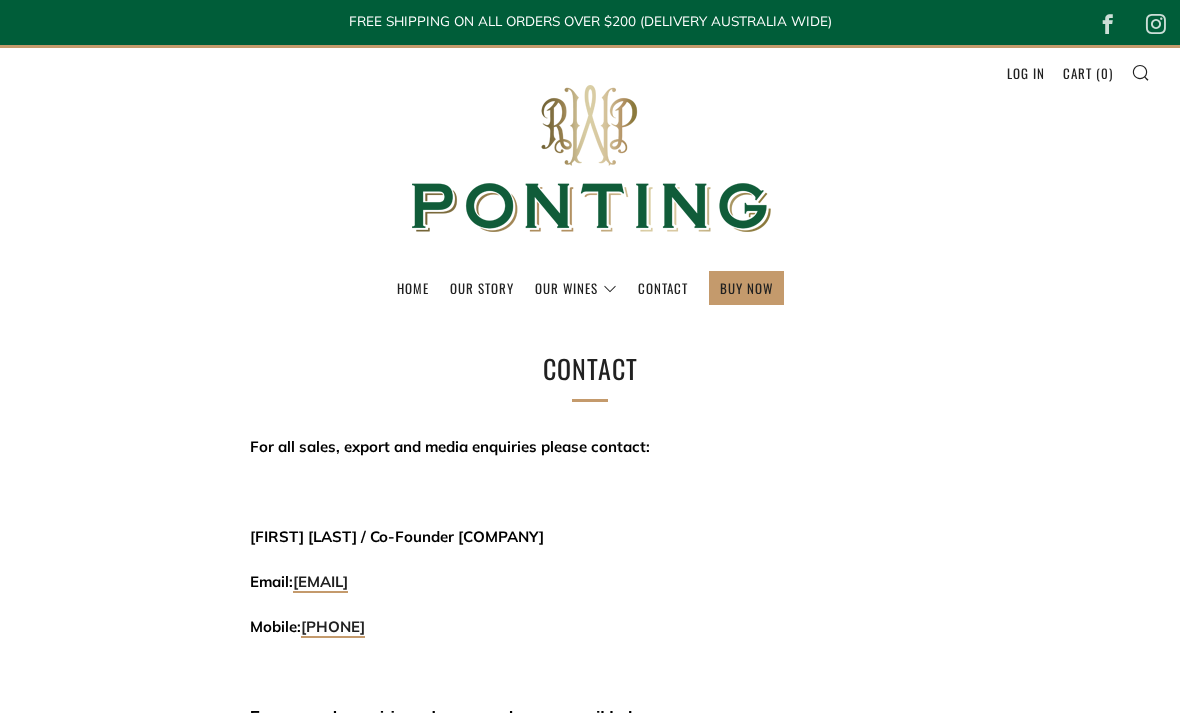 click on "The Collection" at bounding box center (0, 0) 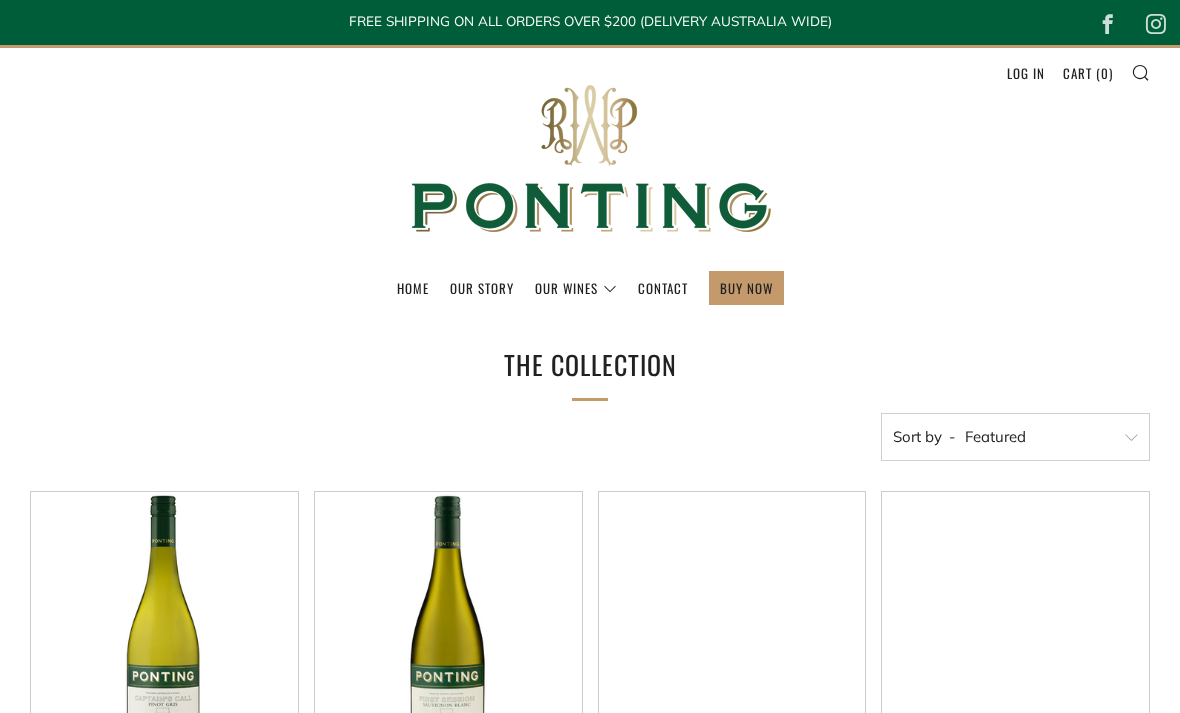 scroll, scrollTop: 0, scrollLeft: 0, axis: both 